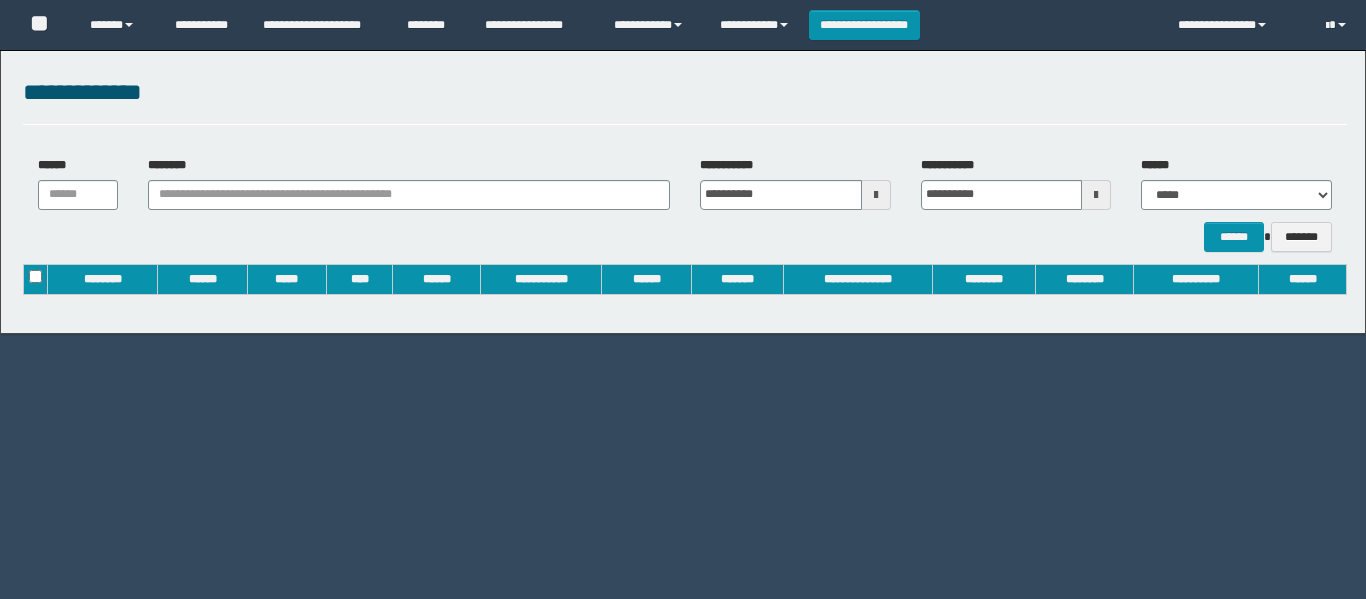 scroll, scrollTop: 0, scrollLeft: 0, axis: both 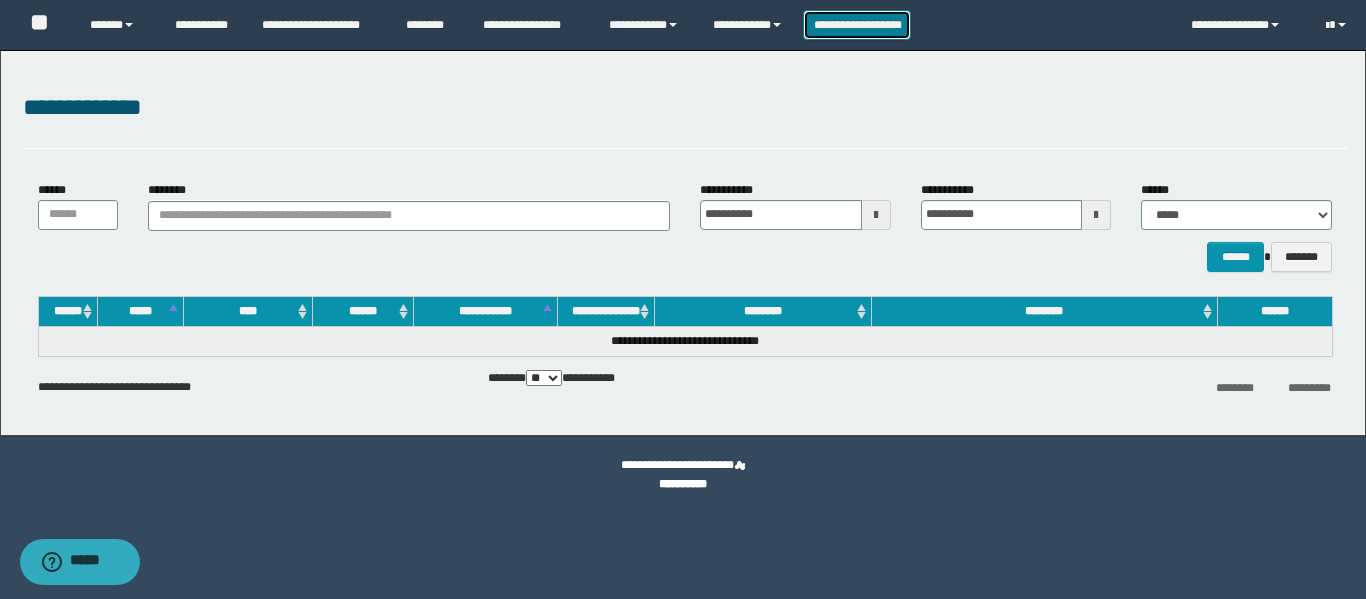 click on "**********" at bounding box center [857, 25] 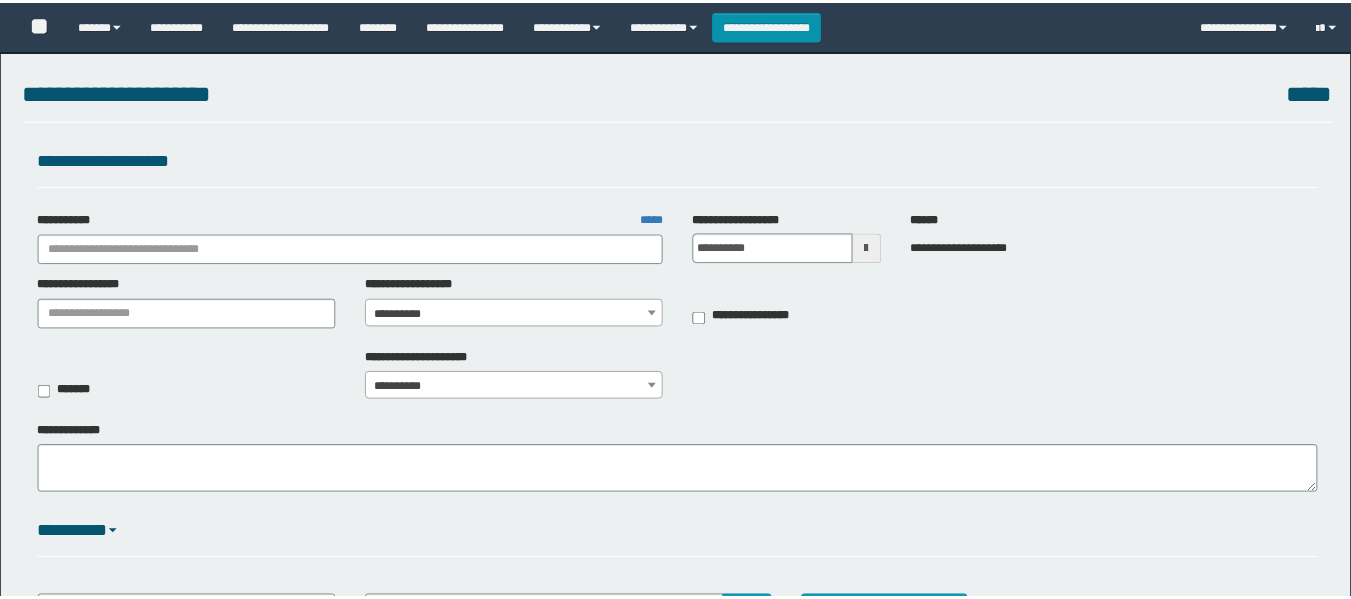scroll, scrollTop: 0, scrollLeft: 0, axis: both 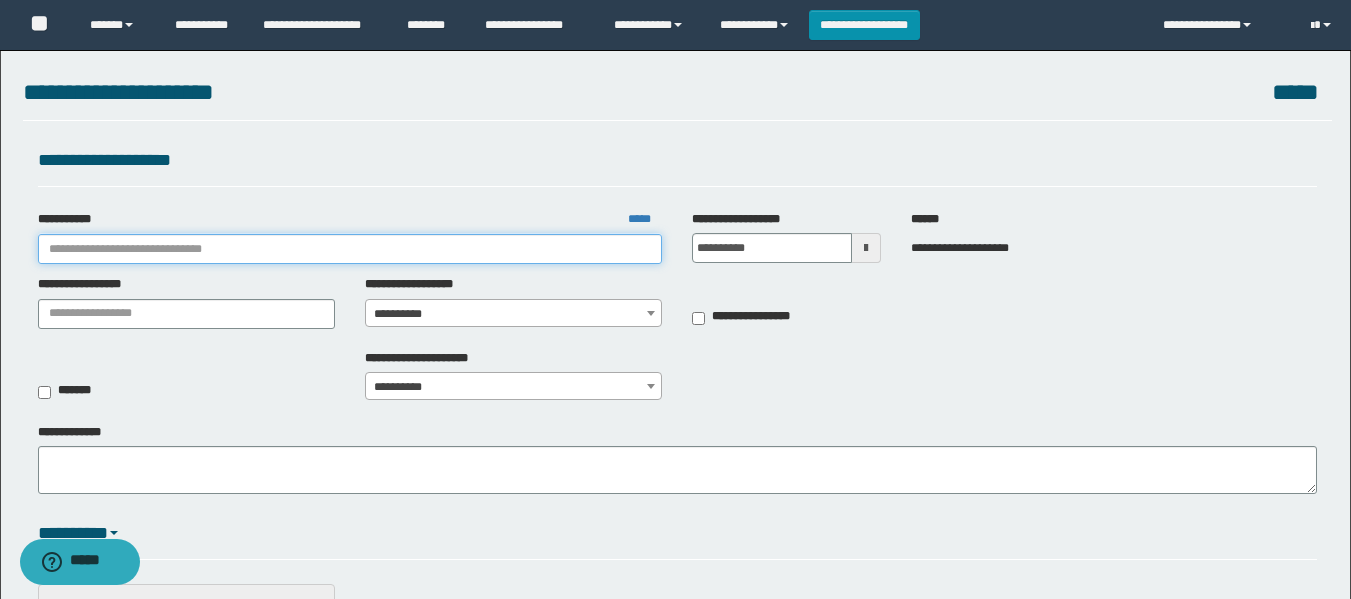 click on "**********" at bounding box center [350, 249] 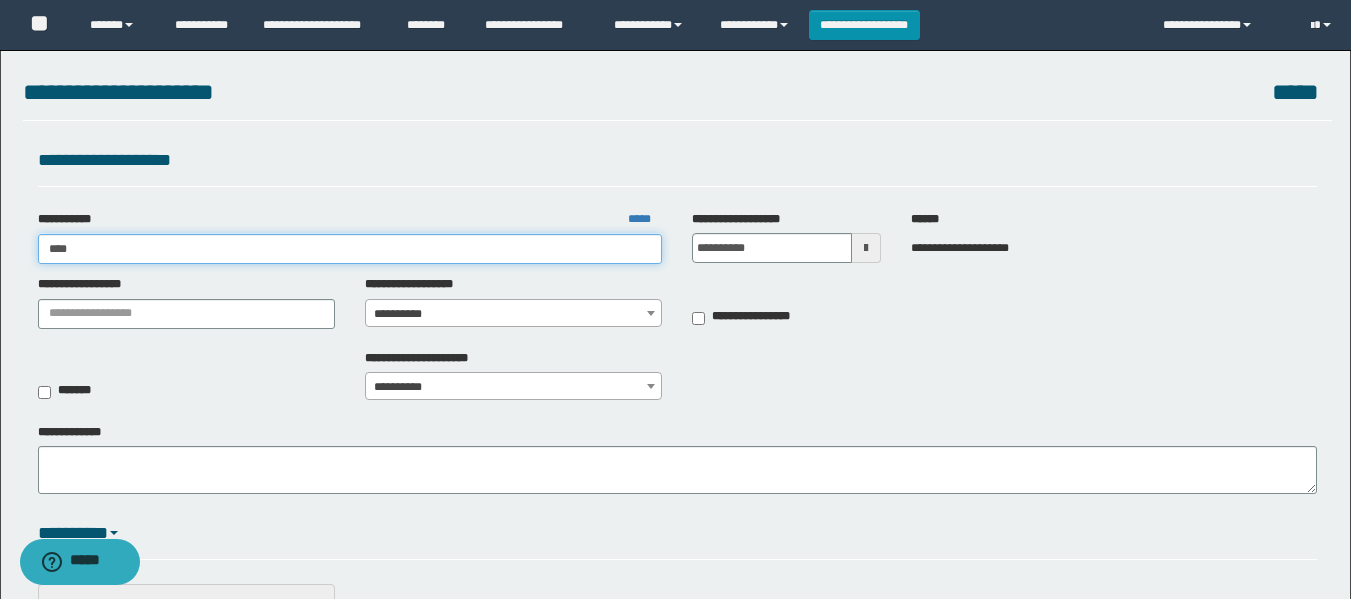 type on "*****" 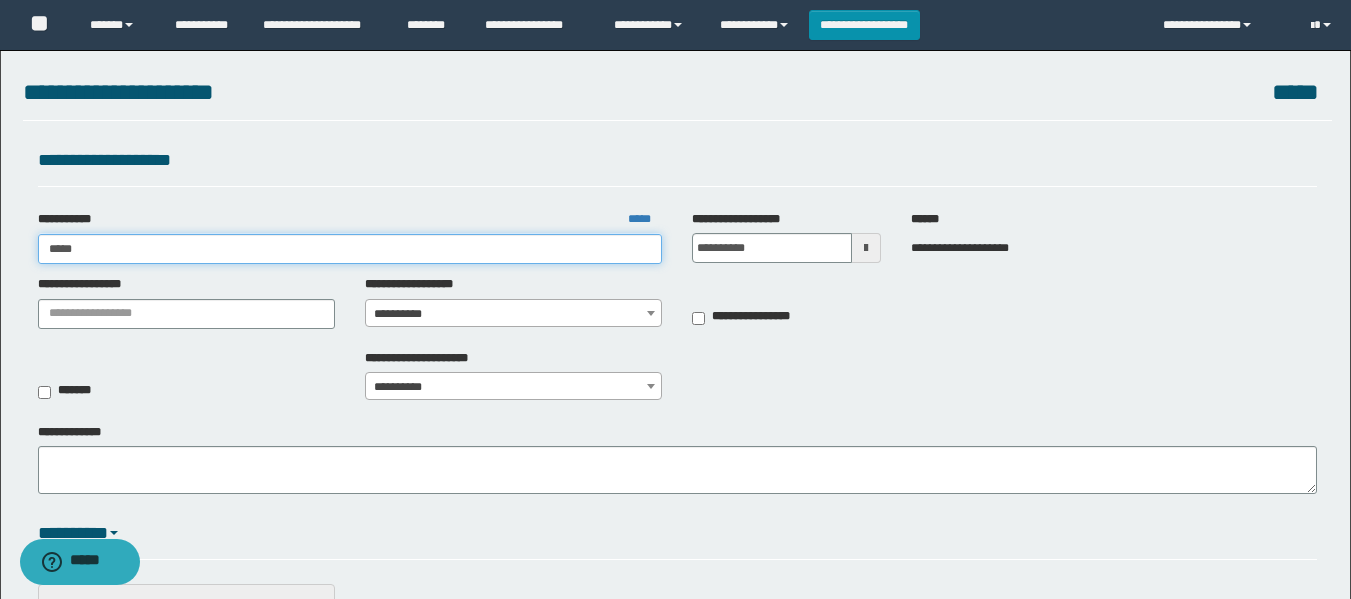 type on "*****" 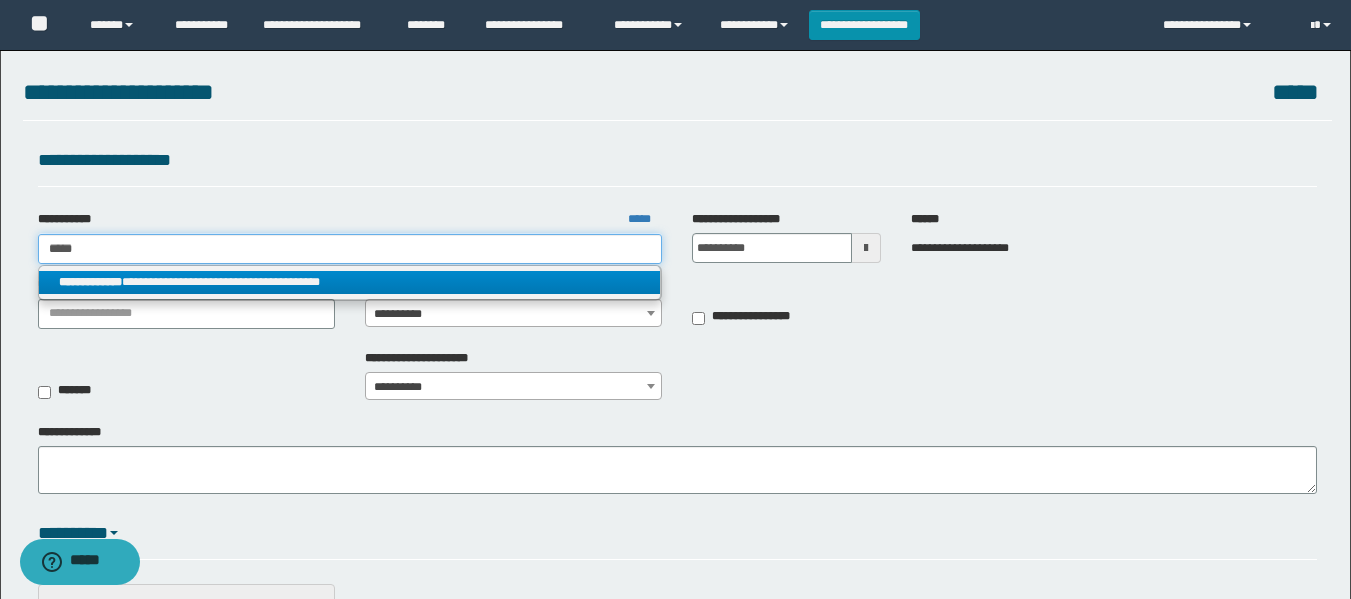 type on "*****" 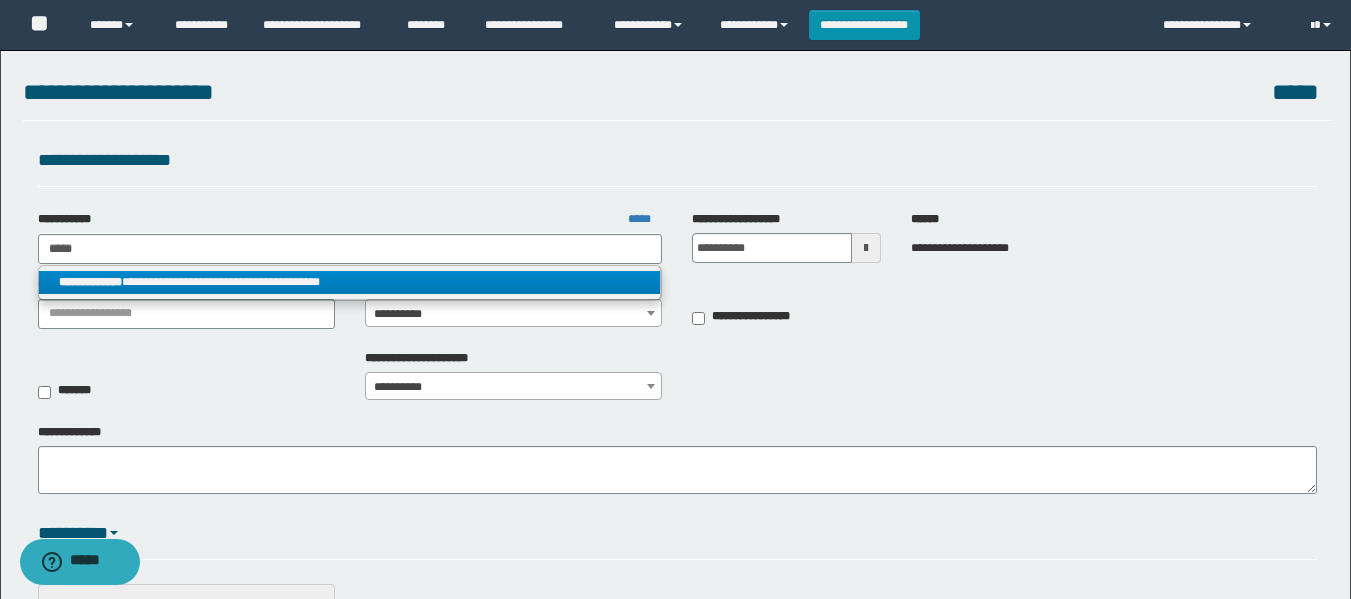 click on "**********" at bounding box center [350, 282] 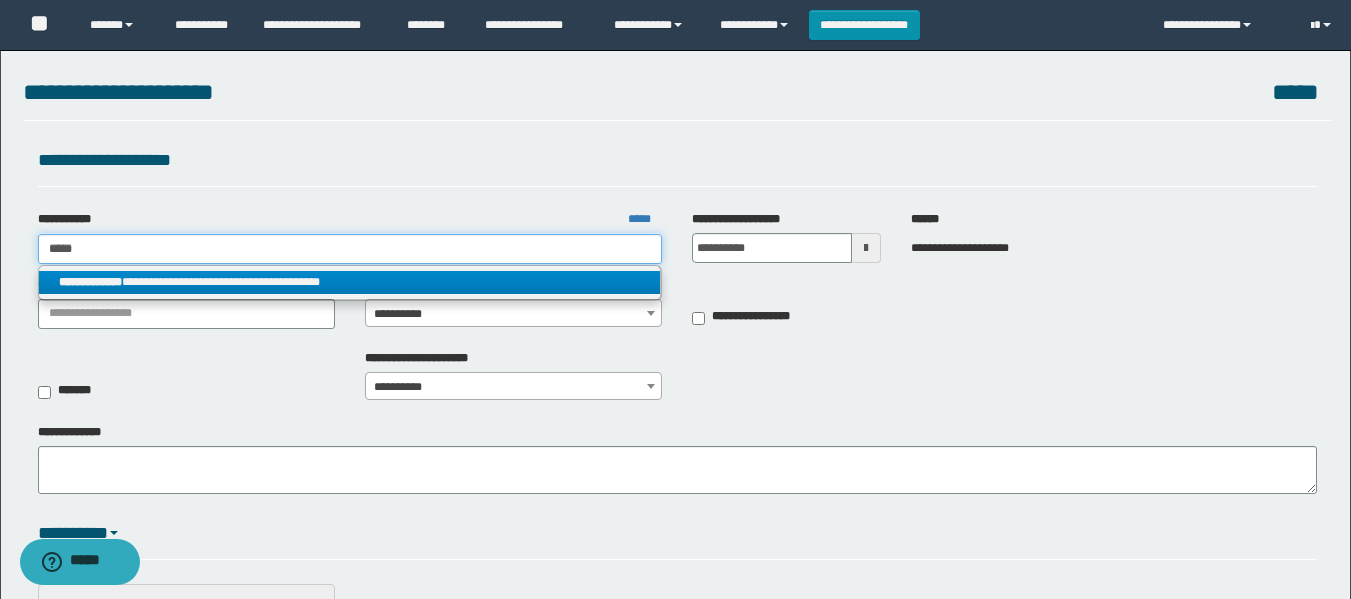 type 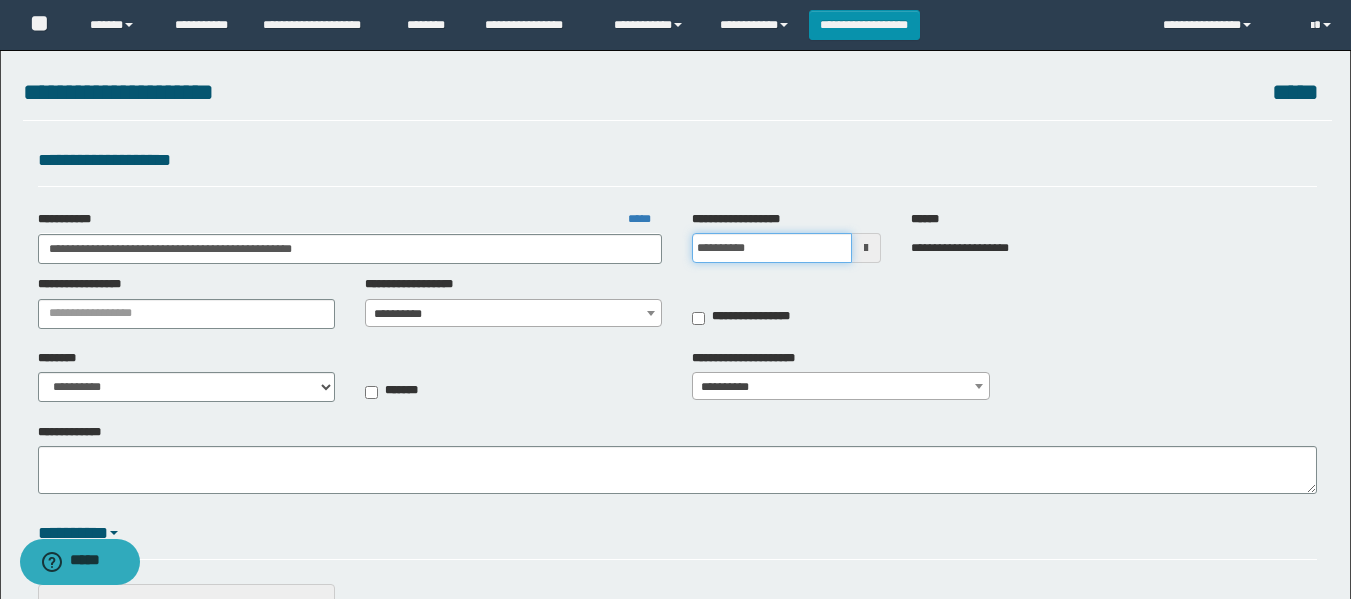 click on "**********" at bounding box center [771, 248] 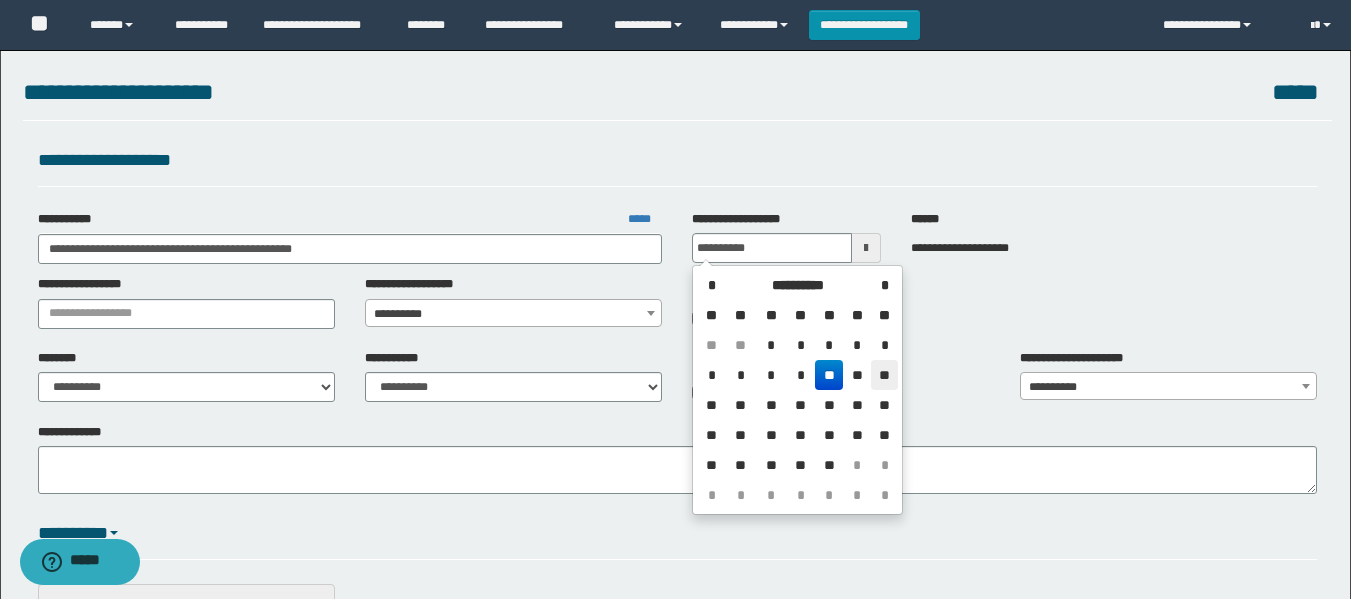 click on "**" at bounding box center (884, 375) 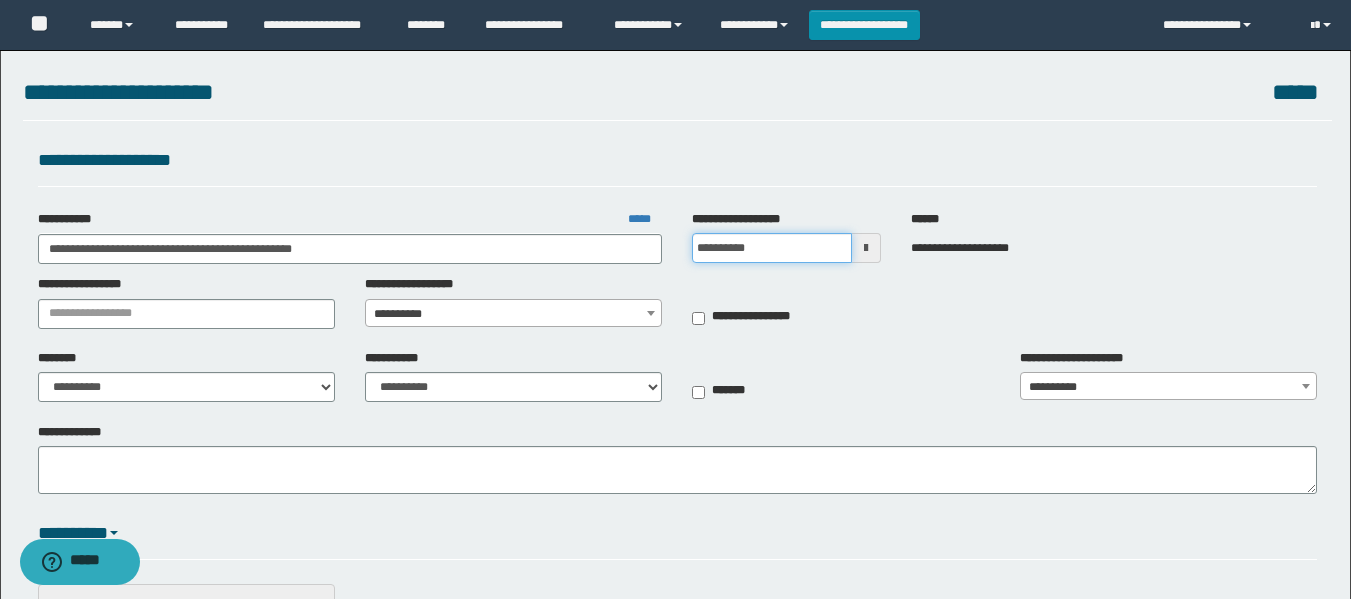 drag, startPoint x: 786, startPoint y: 246, endPoint x: 791, endPoint y: 256, distance: 11.18034 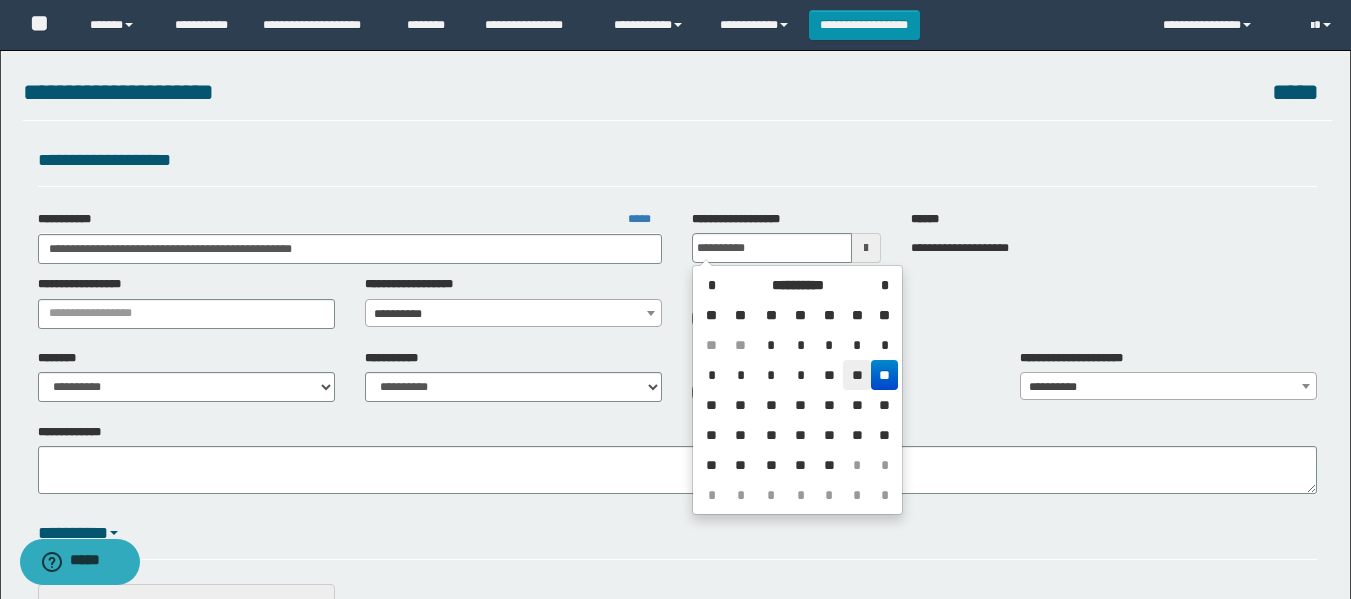 drag, startPoint x: 855, startPoint y: 372, endPoint x: 719, endPoint y: 364, distance: 136.23509 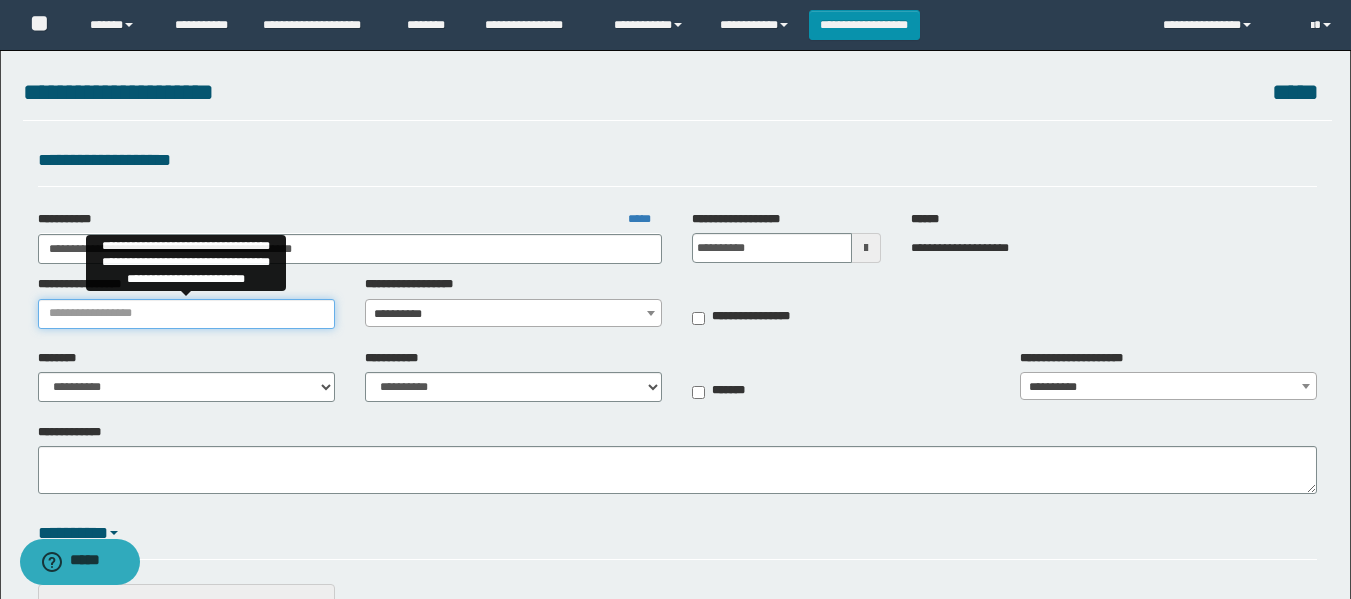 click on "**********" at bounding box center [186, 314] 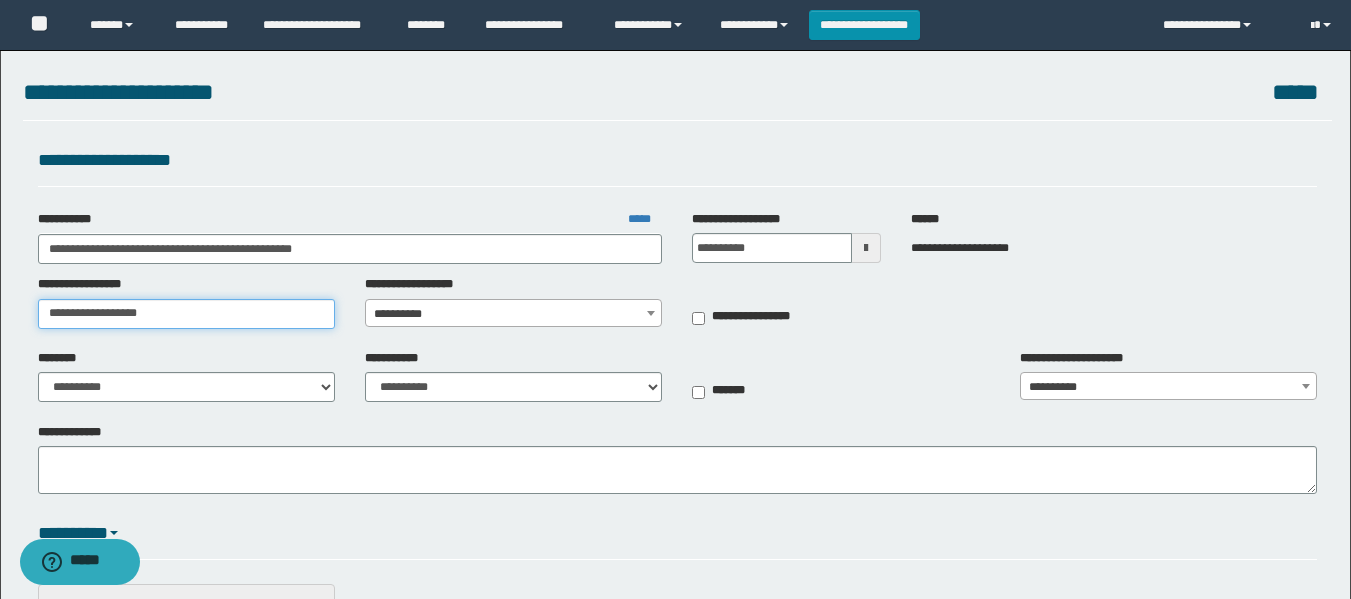 type on "**********" 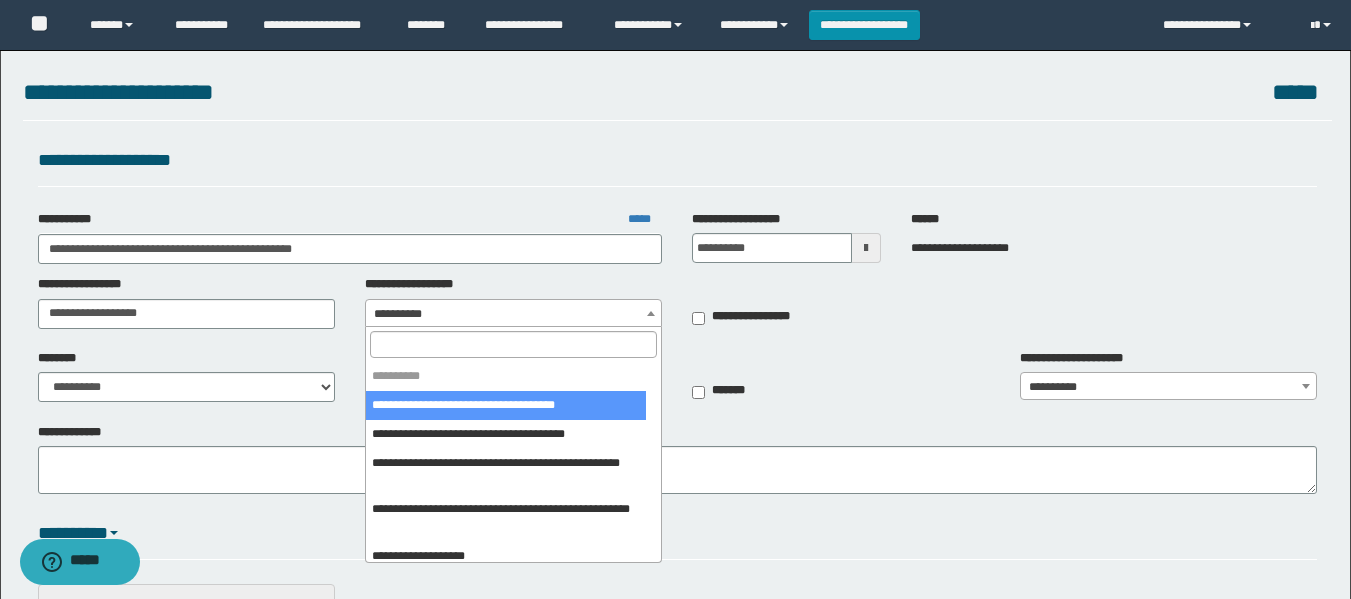 click on "**********" at bounding box center (513, 314) 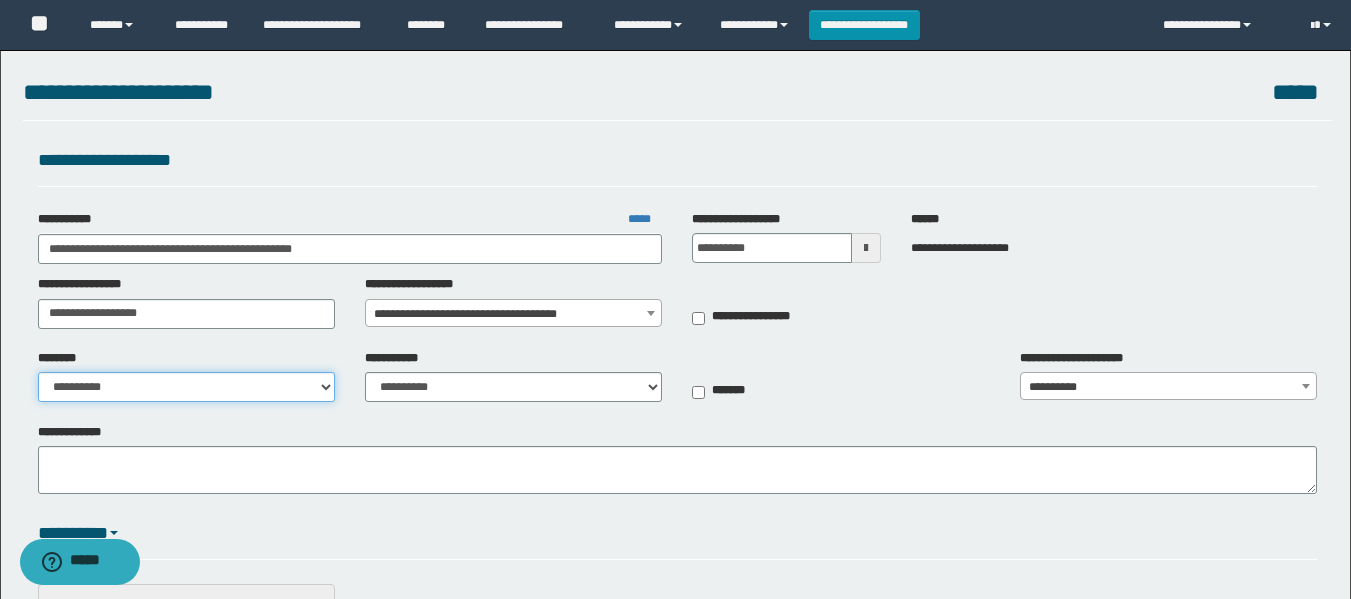 click on "**********" at bounding box center (186, 387) 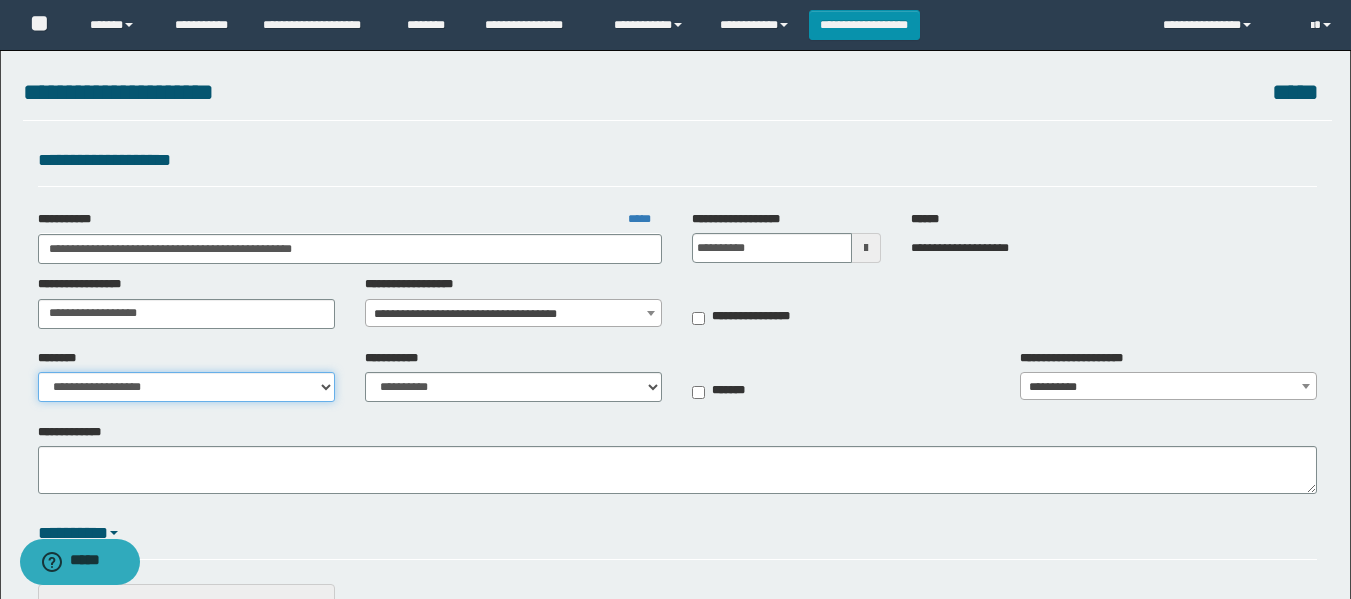 click on "**********" at bounding box center (186, 387) 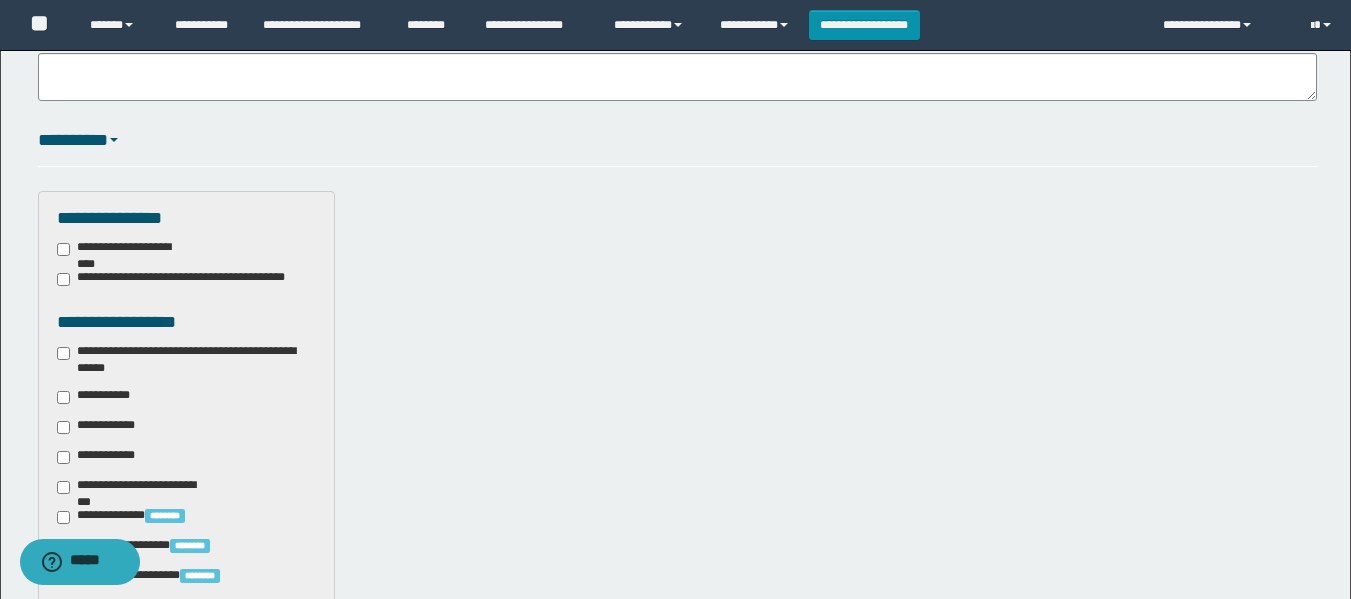 scroll, scrollTop: 400, scrollLeft: 0, axis: vertical 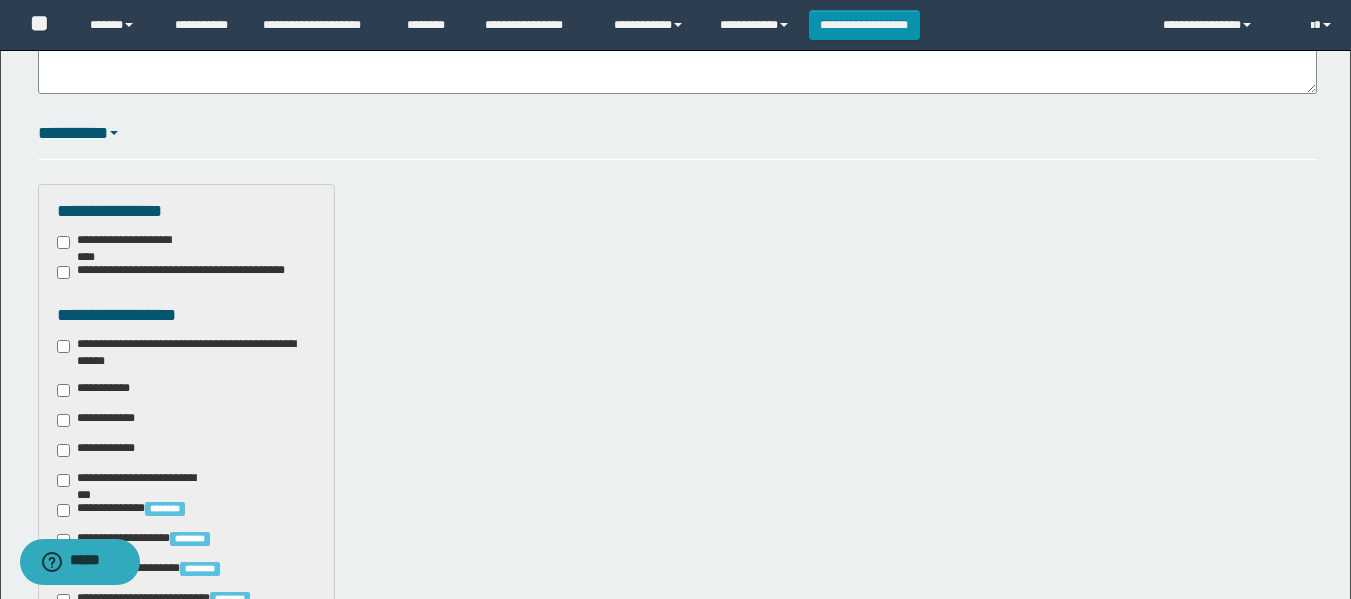 click on "**********" at bounding box center [97, 390] 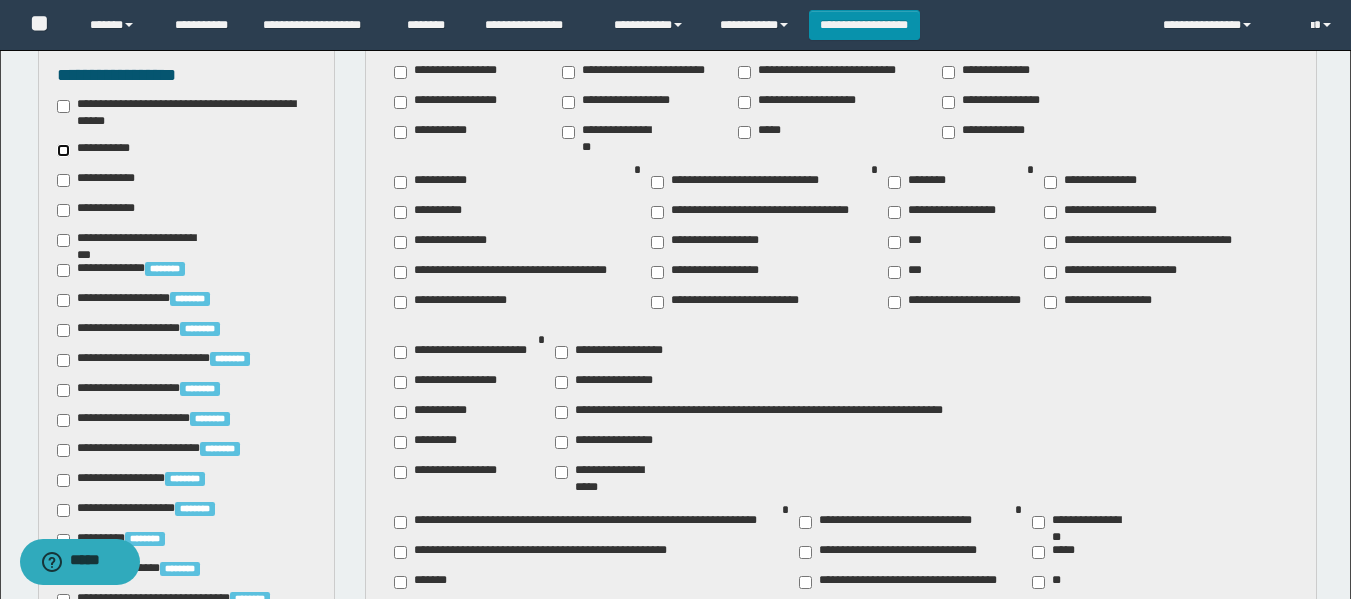scroll, scrollTop: 700, scrollLeft: 0, axis: vertical 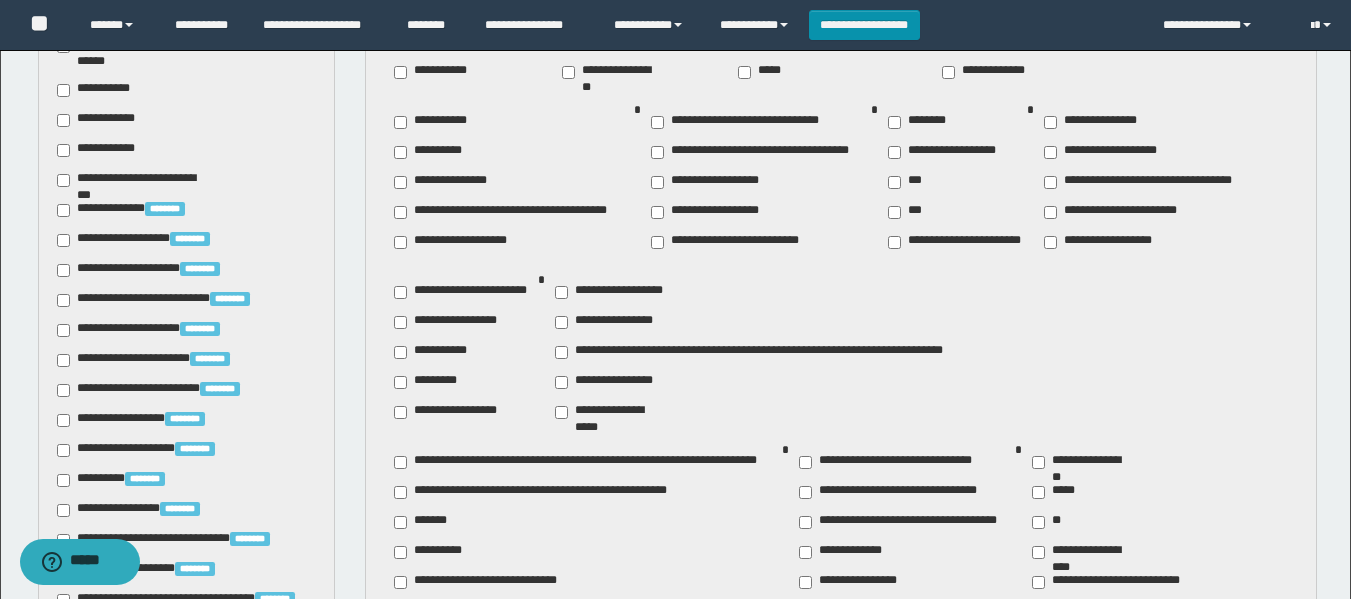 click on "**********" at bounding box center [610, 412] 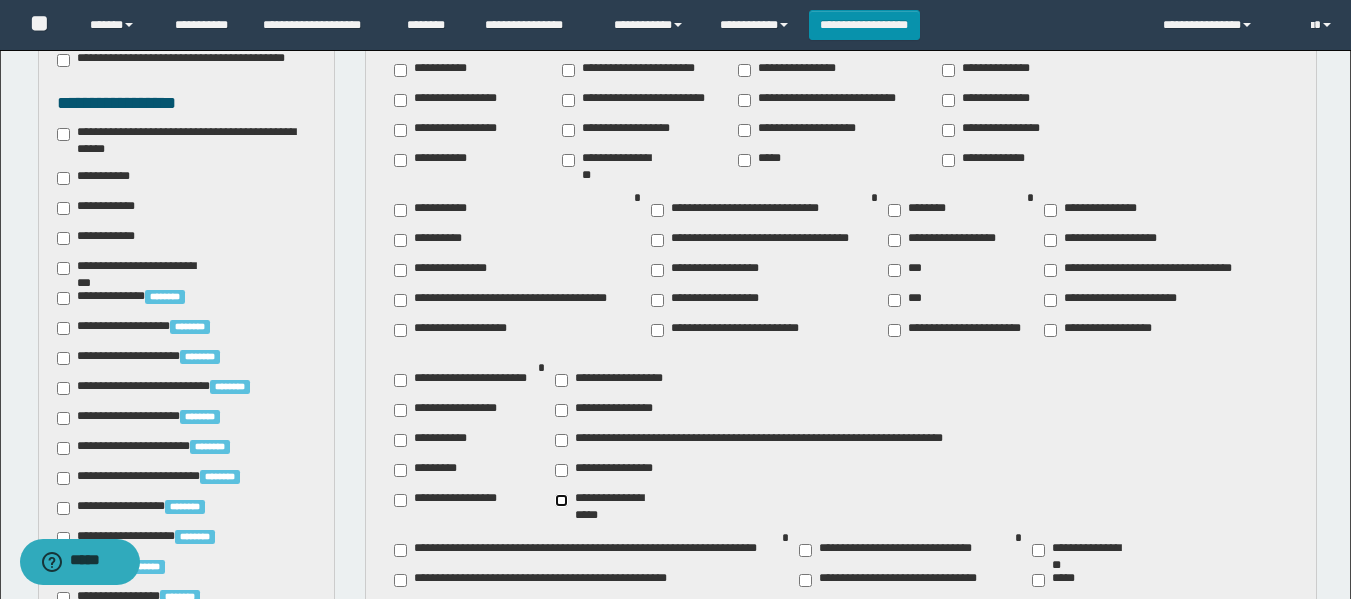 scroll, scrollTop: 600, scrollLeft: 0, axis: vertical 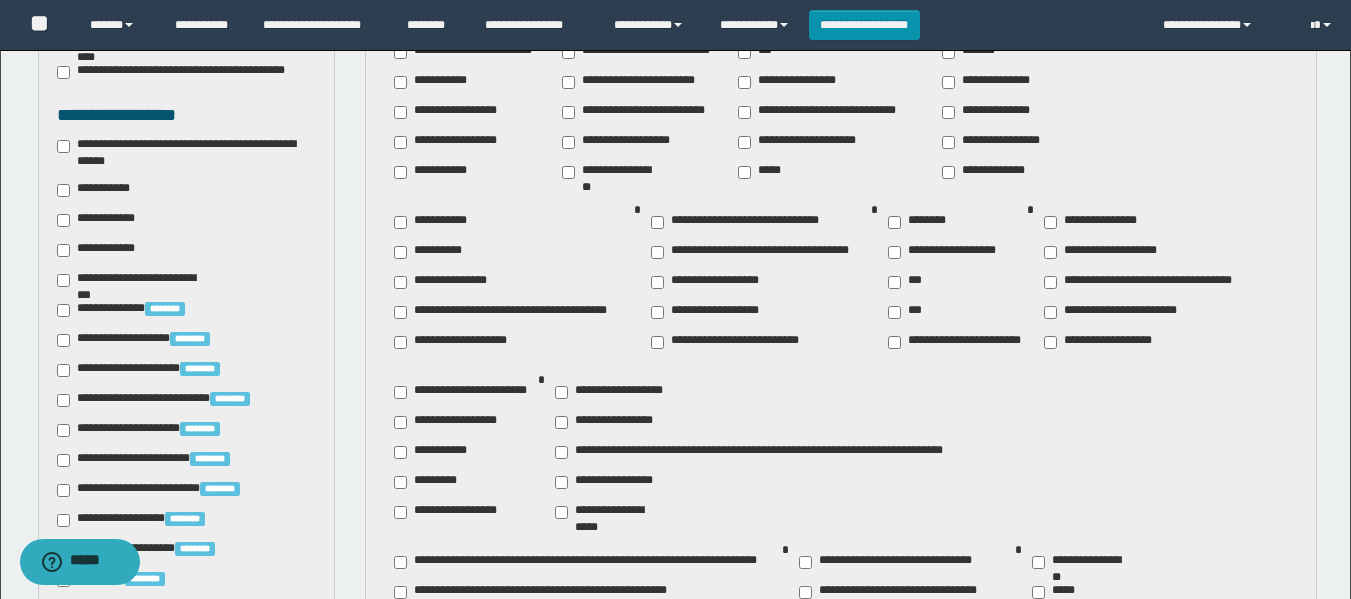 click on "********" at bounding box center [921, 222] 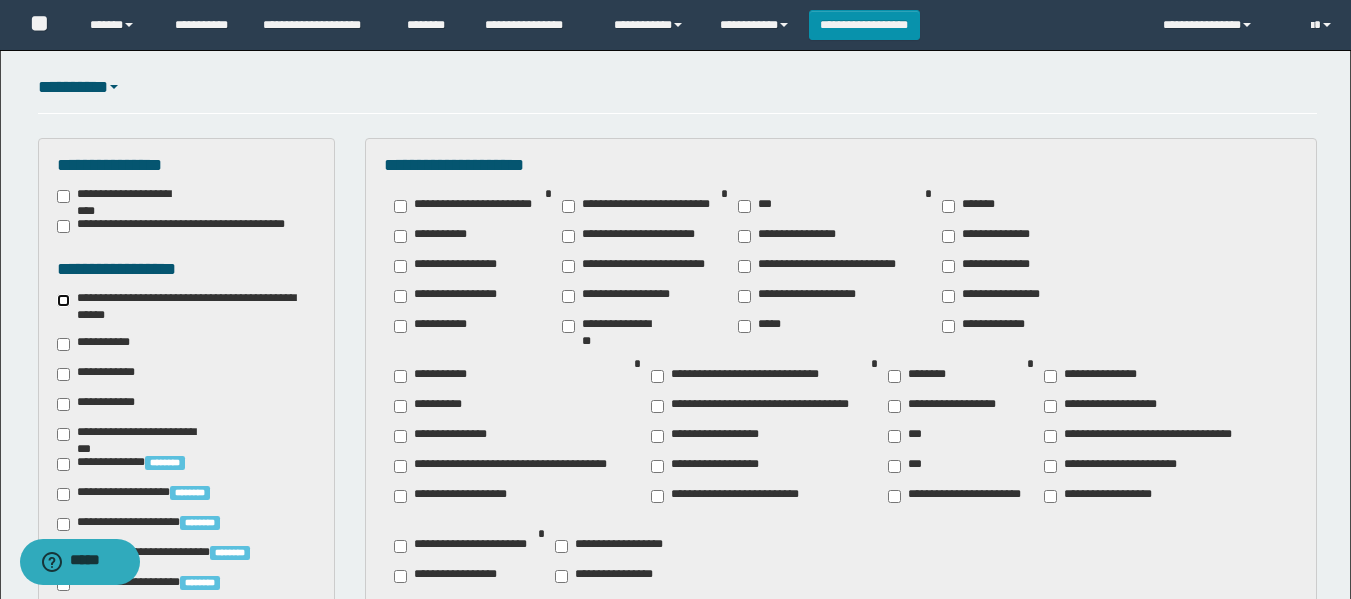 scroll, scrollTop: 400, scrollLeft: 0, axis: vertical 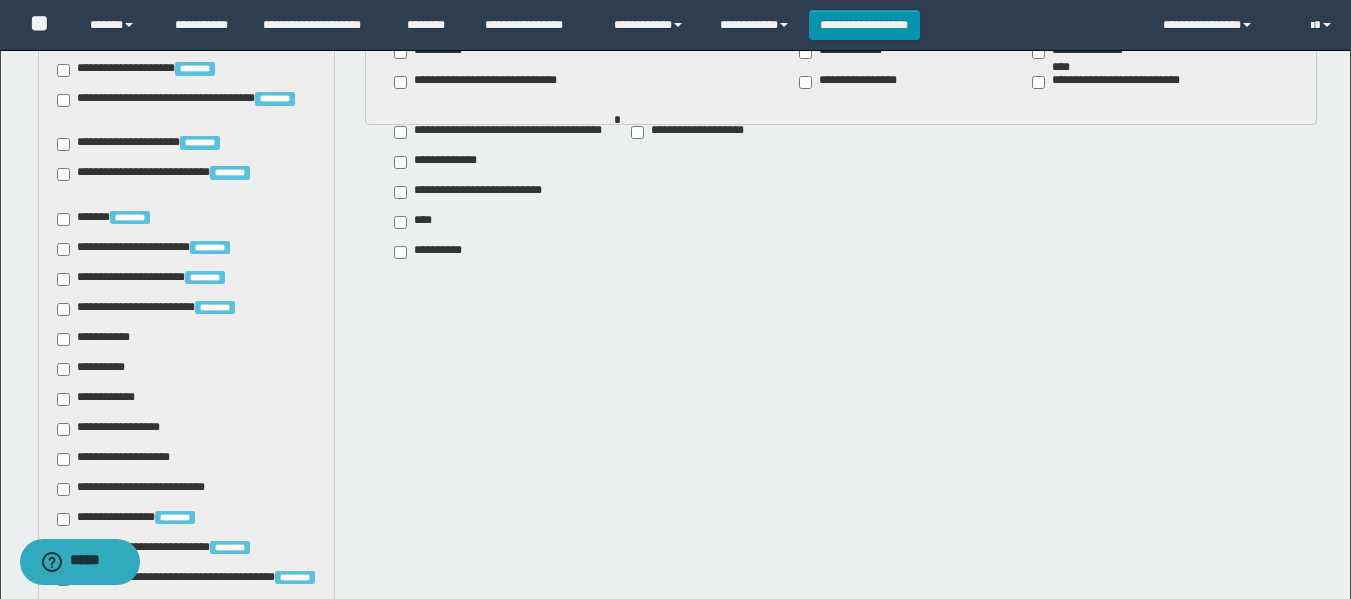 click on "**********" at bounding box center (97, 339) 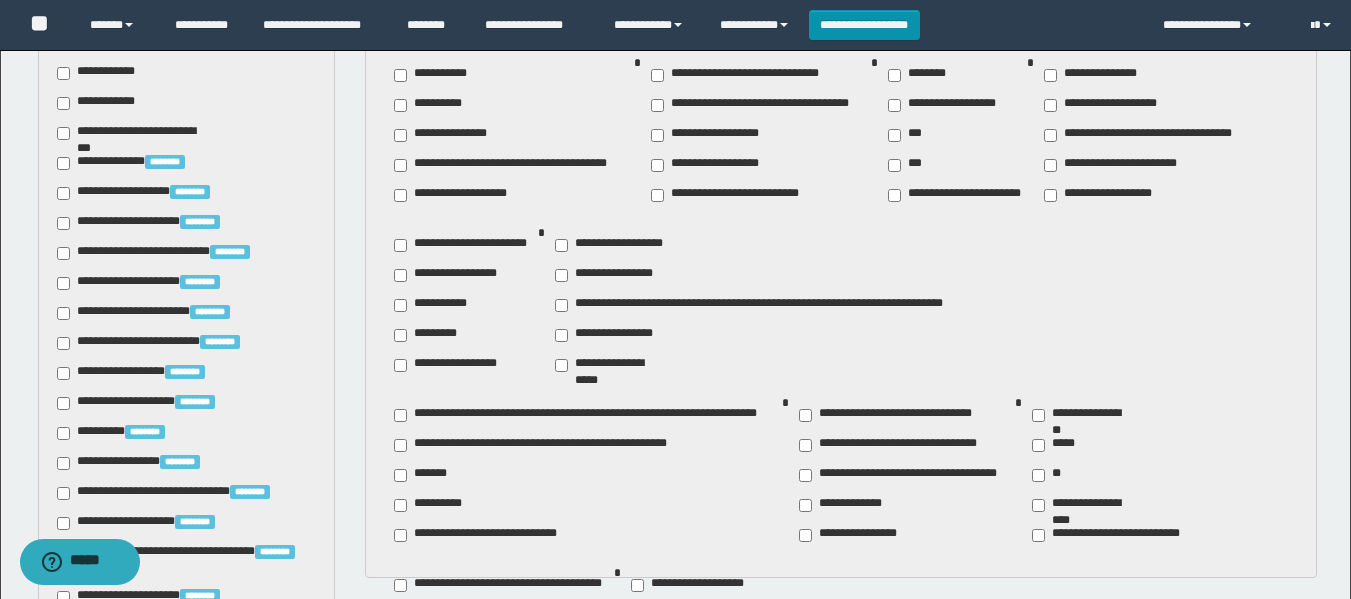 scroll, scrollTop: 700, scrollLeft: 0, axis: vertical 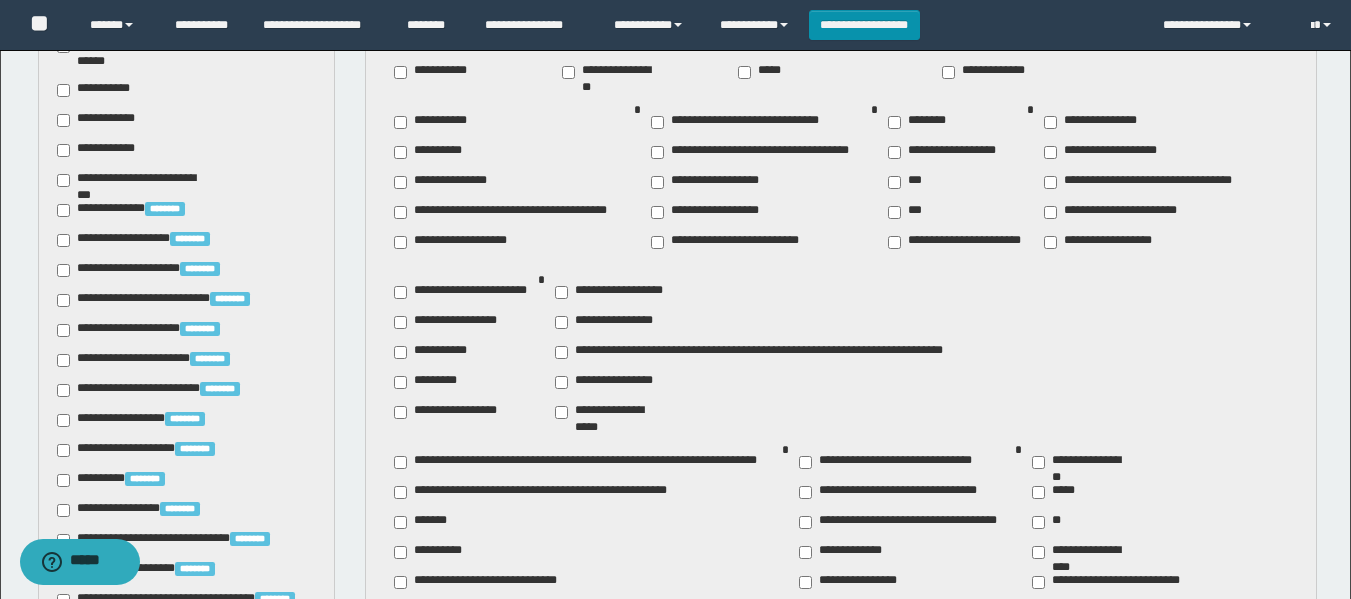 click on "**********" at bounding box center [1113, 242] 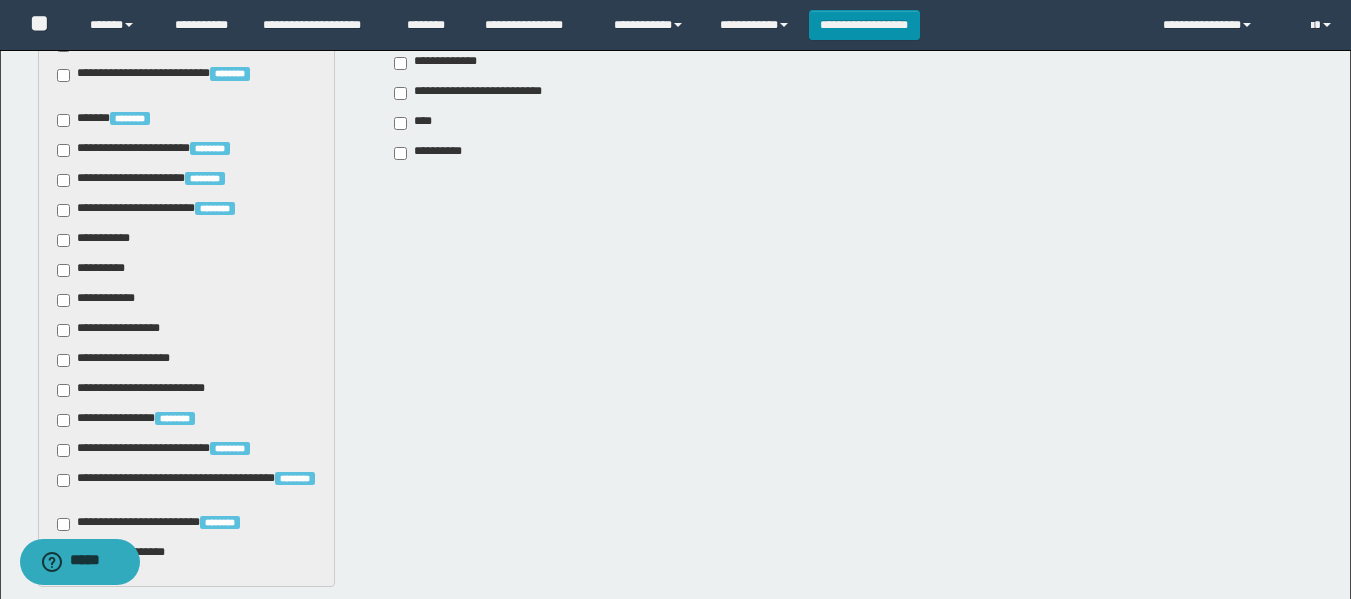scroll, scrollTop: 1300, scrollLeft: 0, axis: vertical 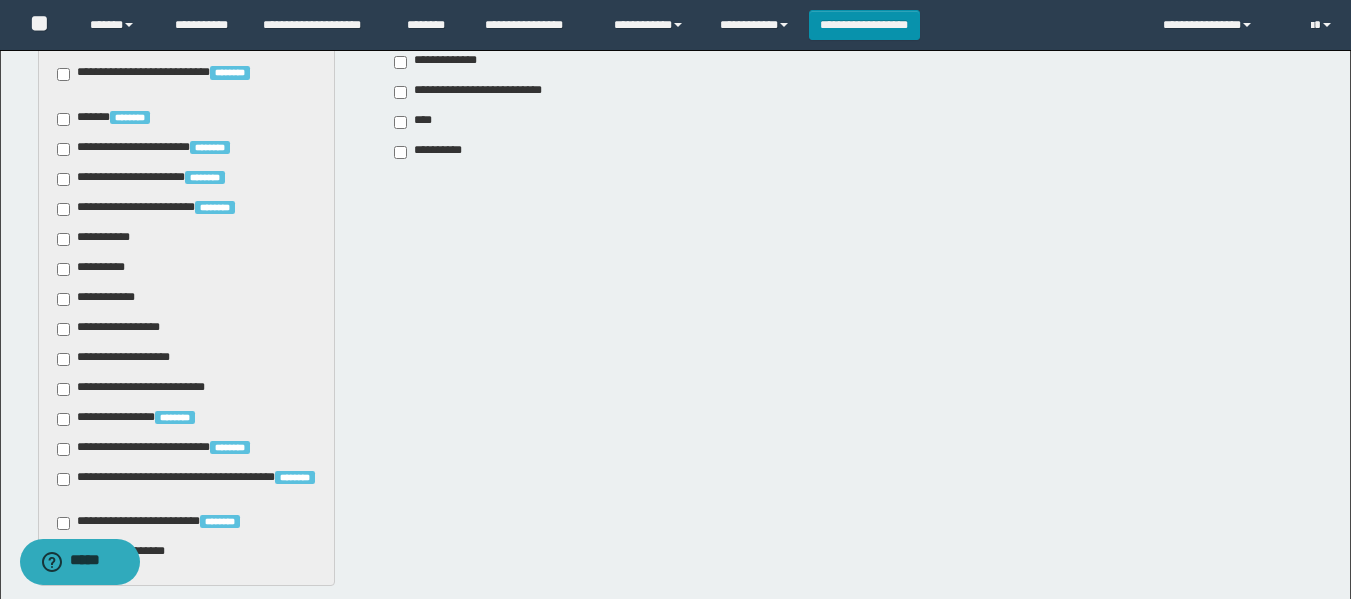 click on "**********" at bounding box center (101, 299) 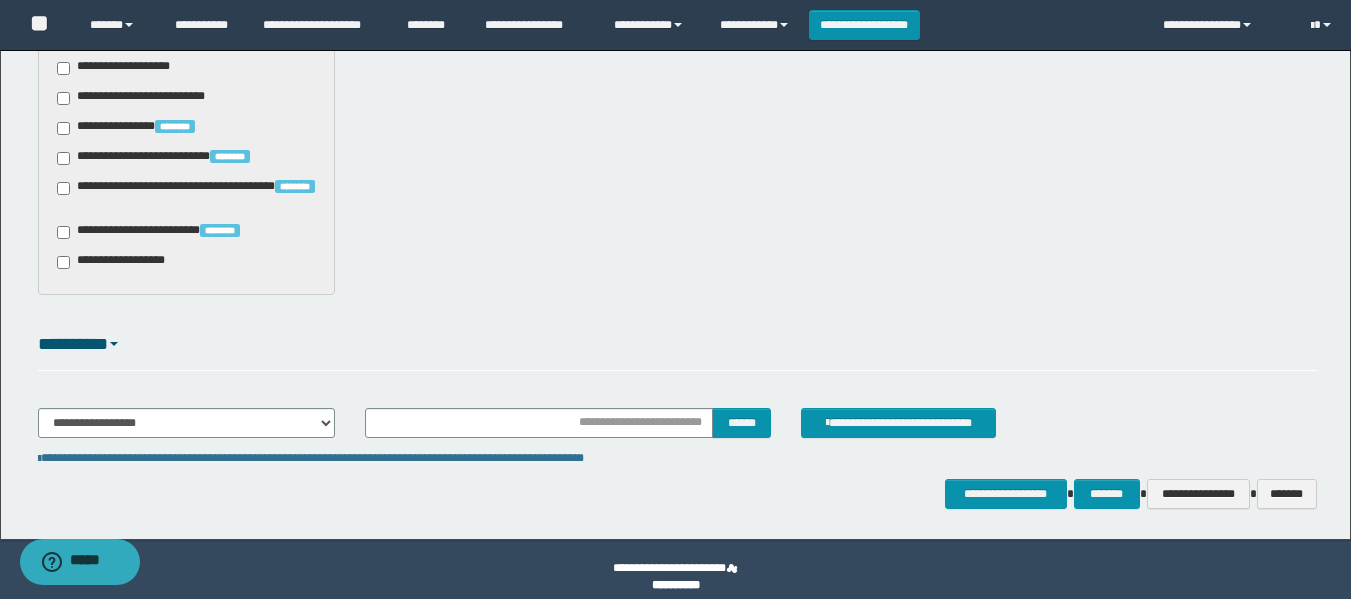 scroll, scrollTop: 1600, scrollLeft: 0, axis: vertical 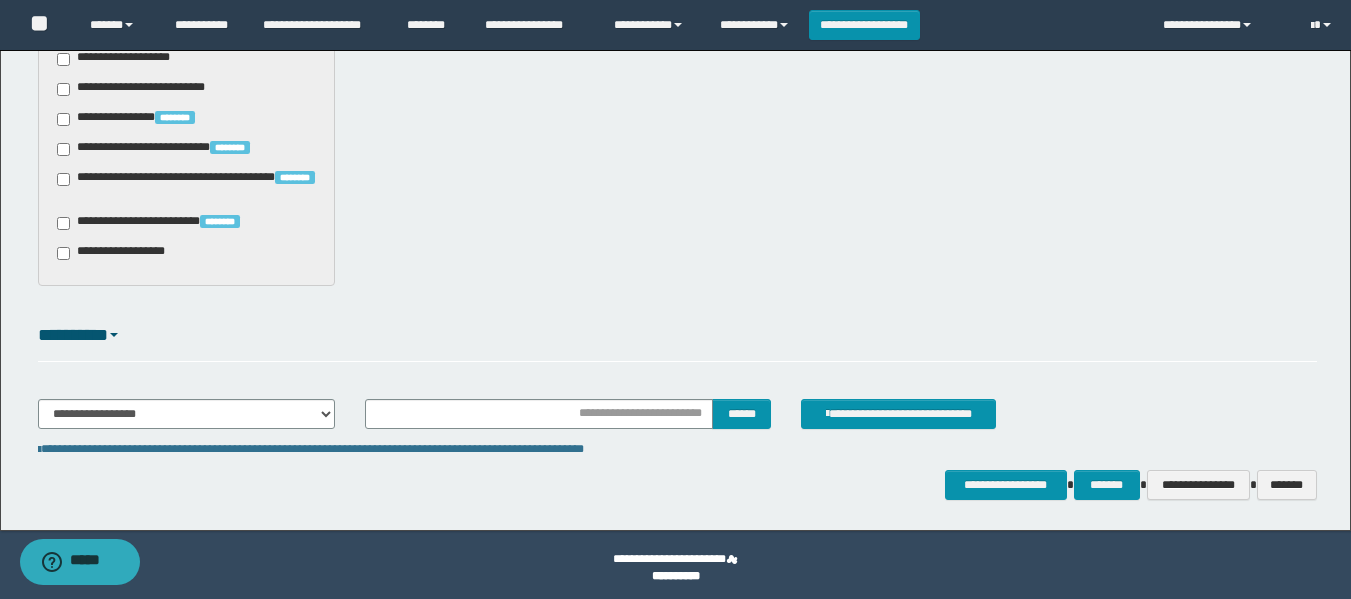 click on "**********" at bounding box center [186, -301] 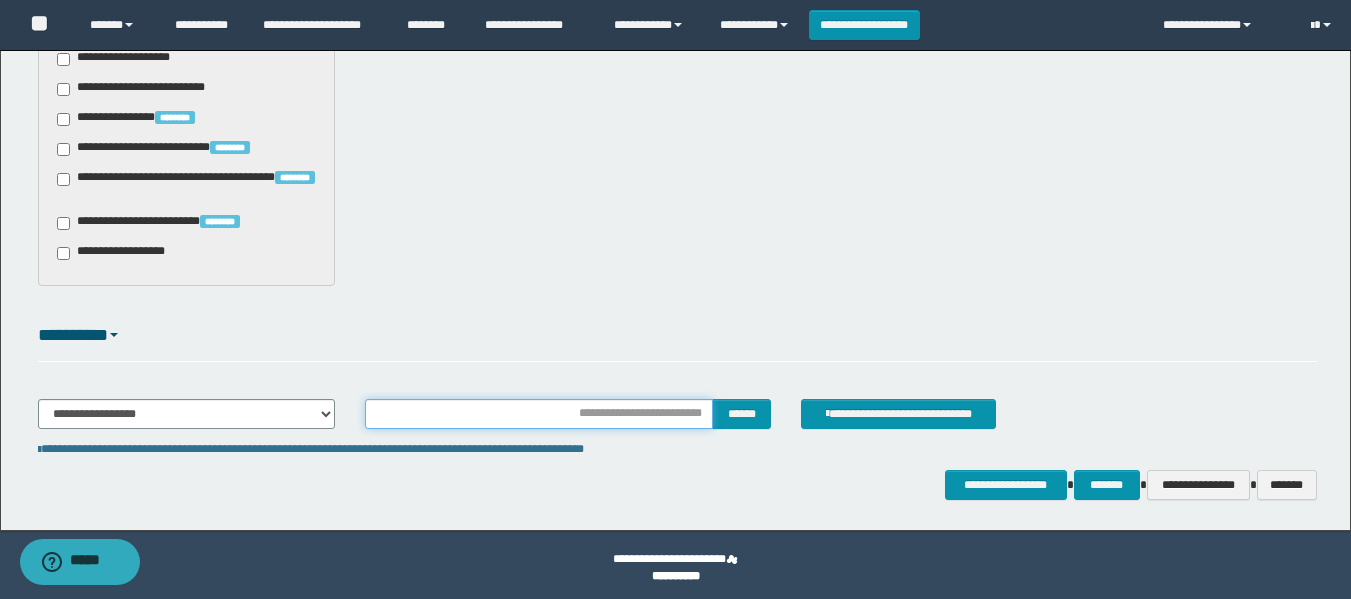 click at bounding box center (539, 414) 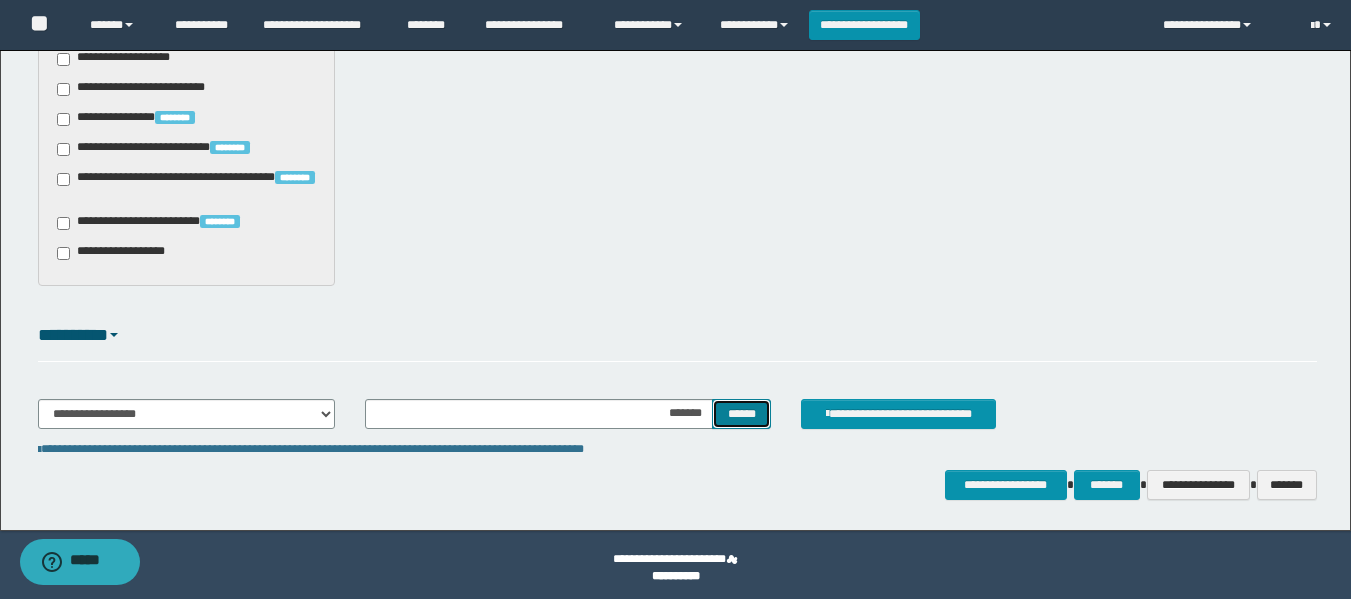 click on "******" at bounding box center [741, 414] 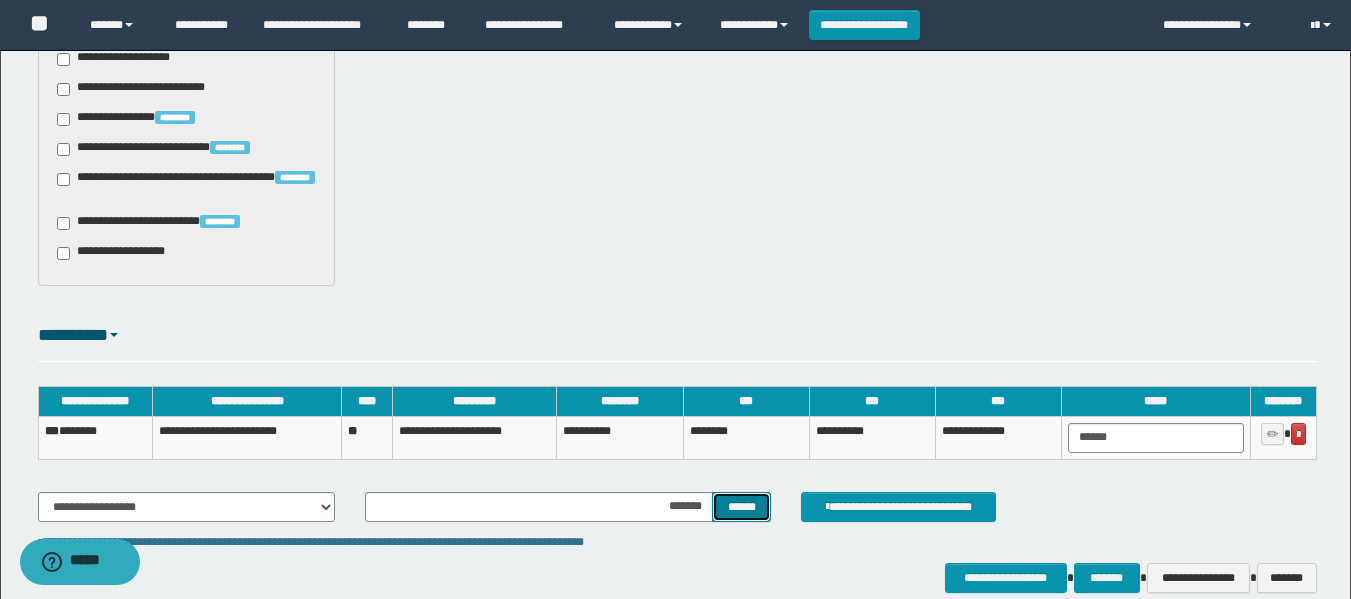 type 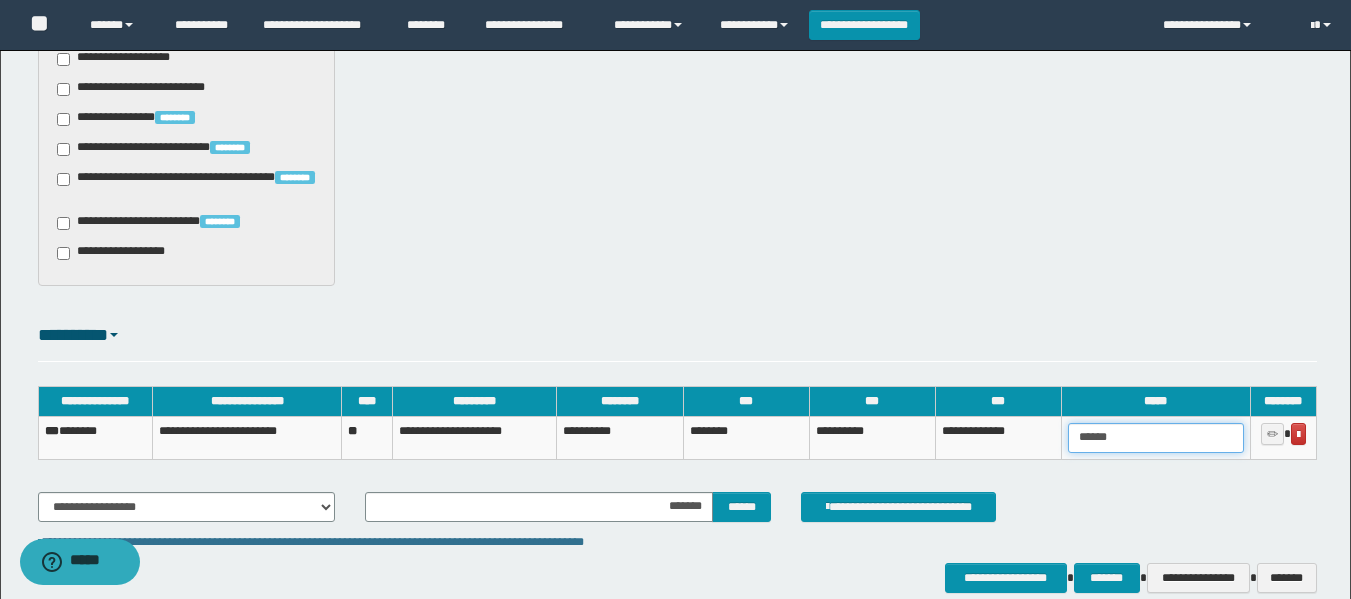 drag, startPoint x: 1104, startPoint y: 446, endPoint x: 1026, endPoint y: 459, distance: 79.07591 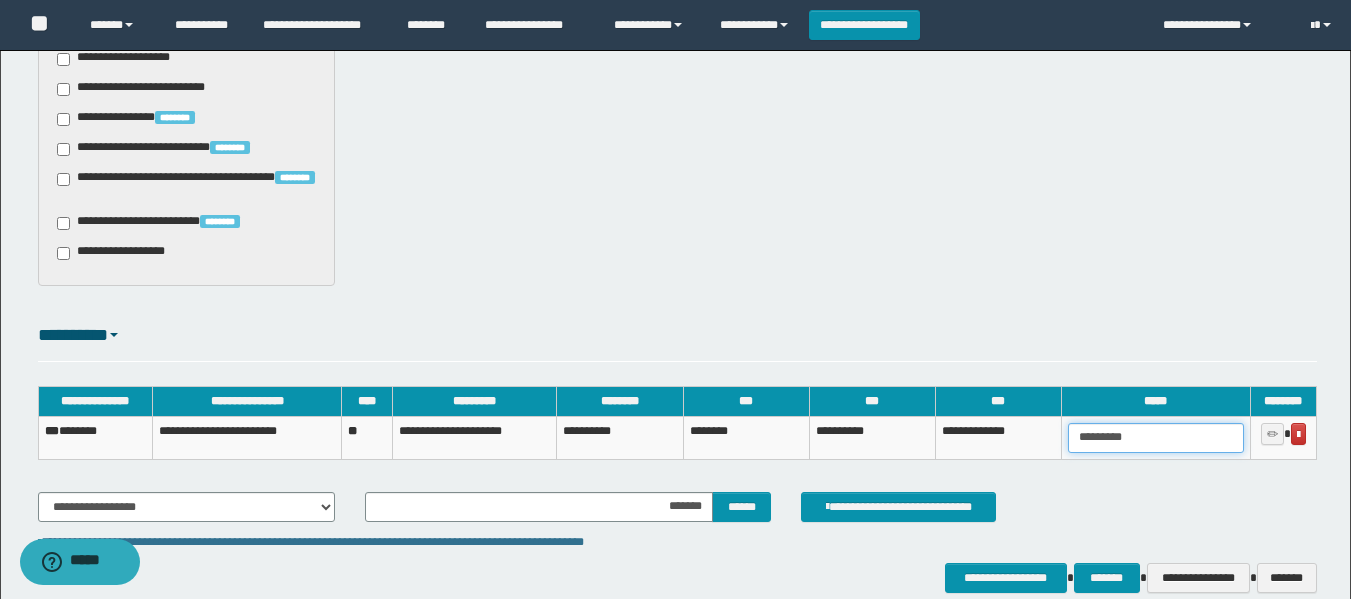 type on "*********" 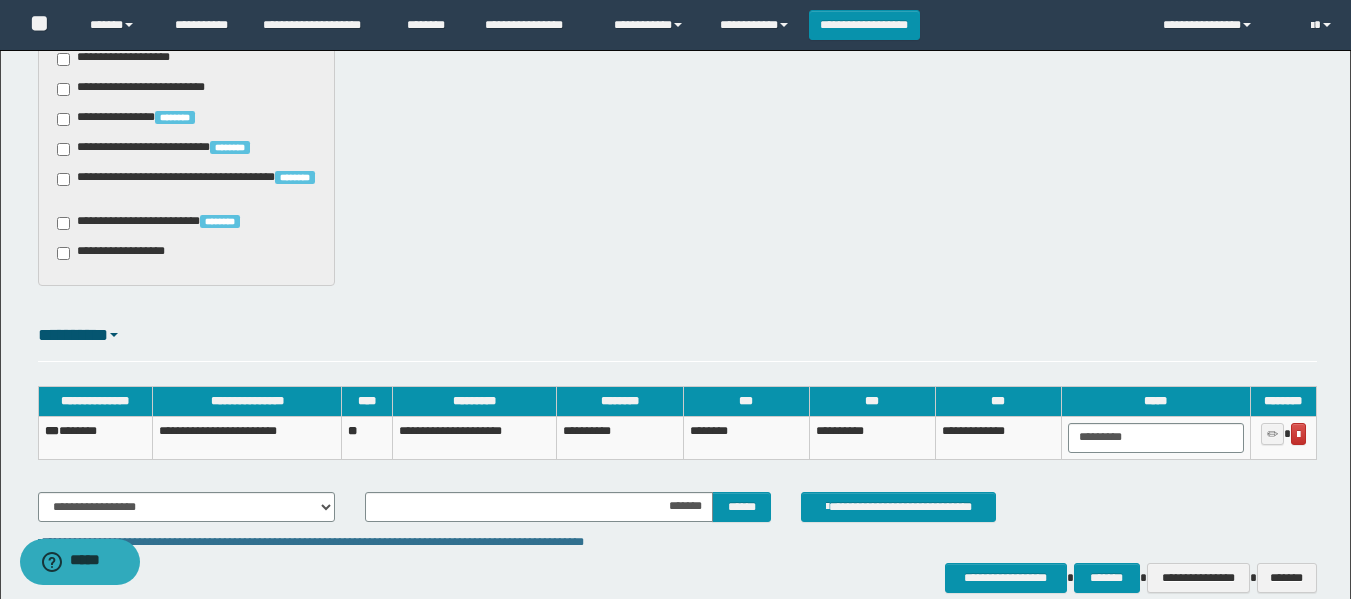 click on "**********" at bounding box center (677, 468) 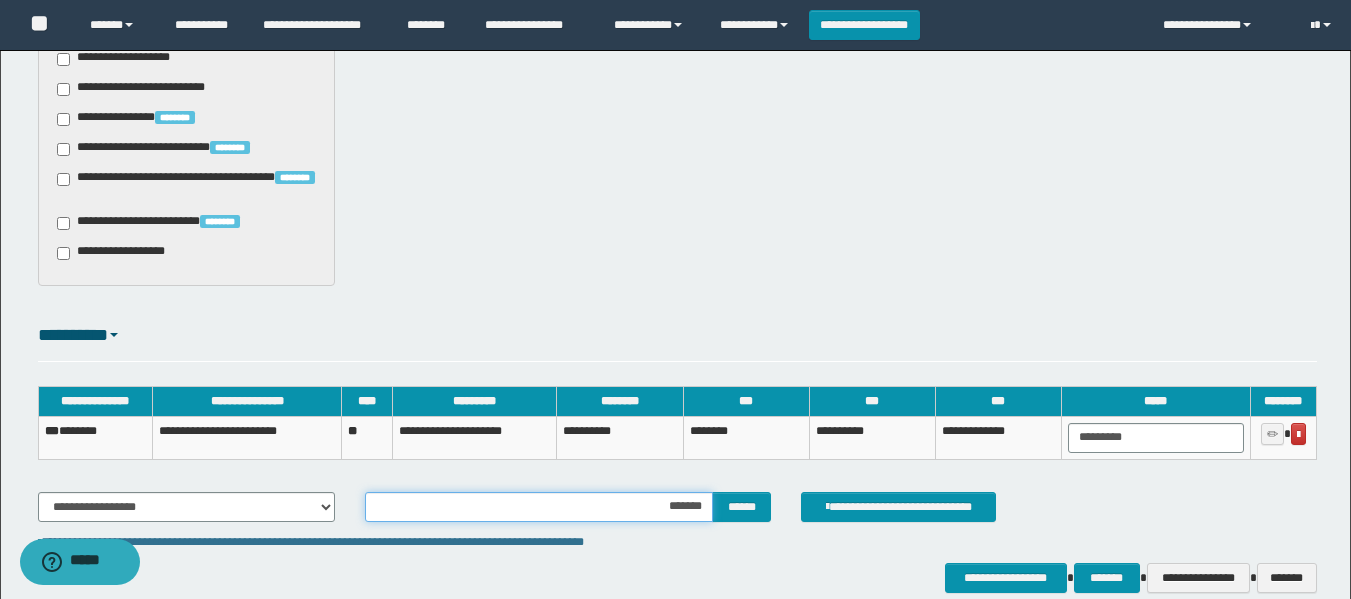 click on "*******" at bounding box center [539, 507] 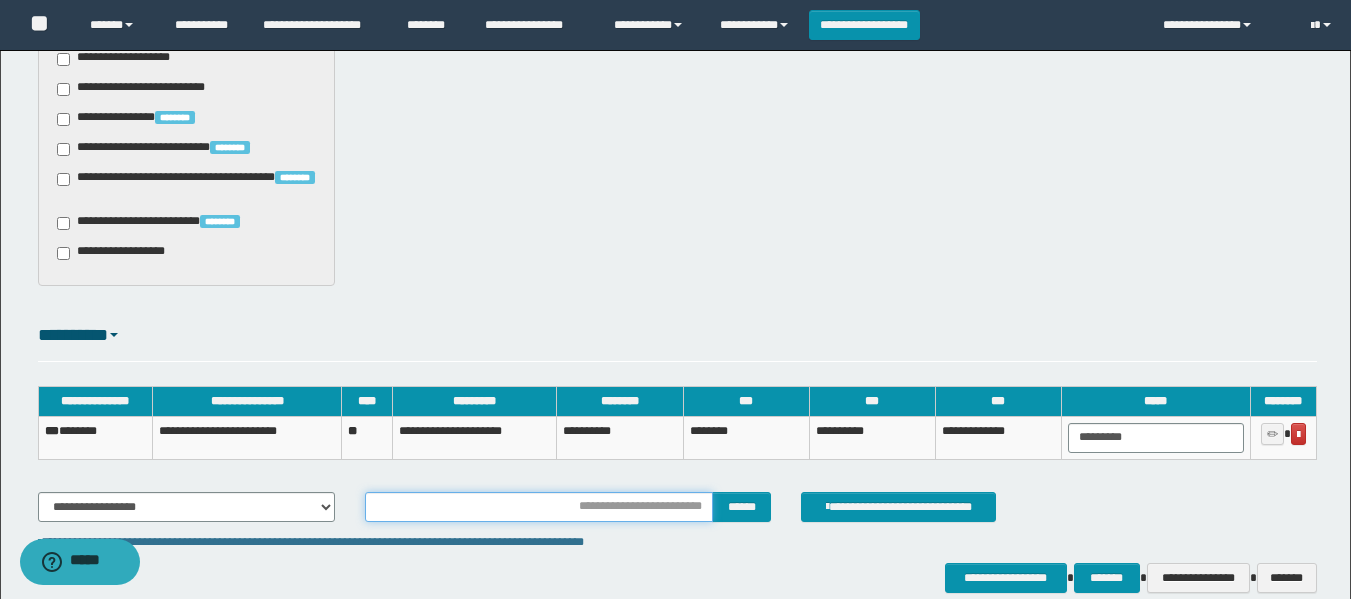 type on "**********" 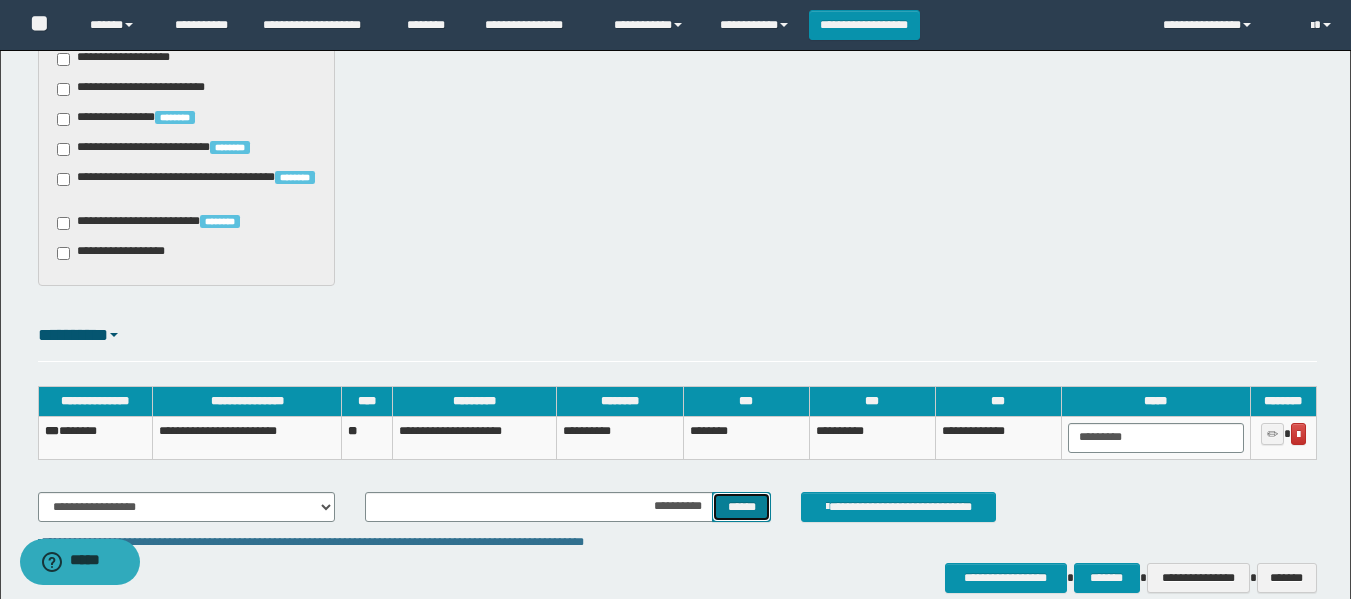 click on "******" at bounding box center (741, 507) 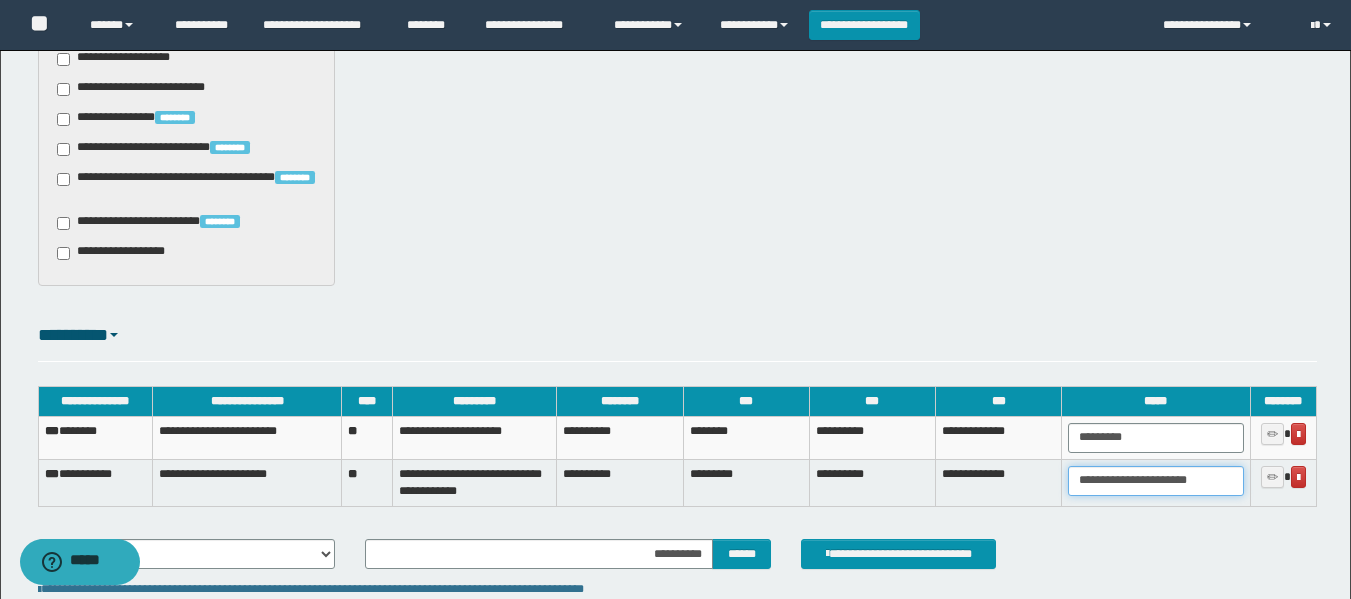 drag, startPoint x: 1219, startPoint y: 477, endPoint x: 919, endPoint y: 533, distance: 305.18192 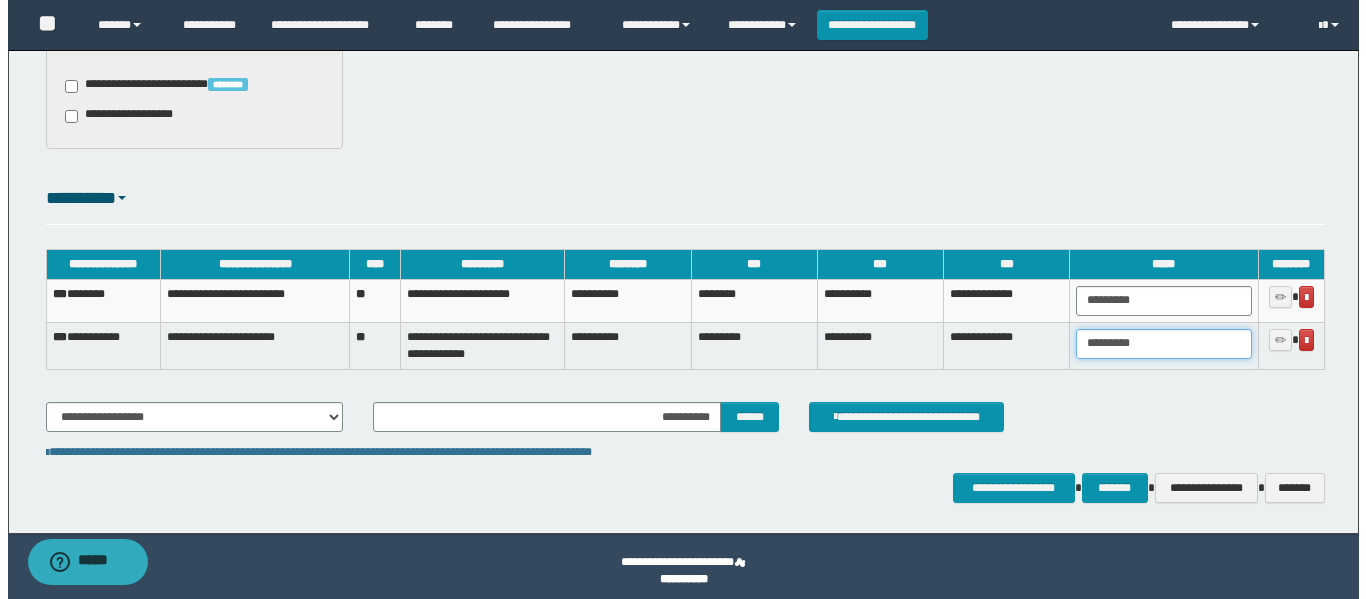 scroll, scrollTop: 1746, scrollLeft: 0, axis: vertical 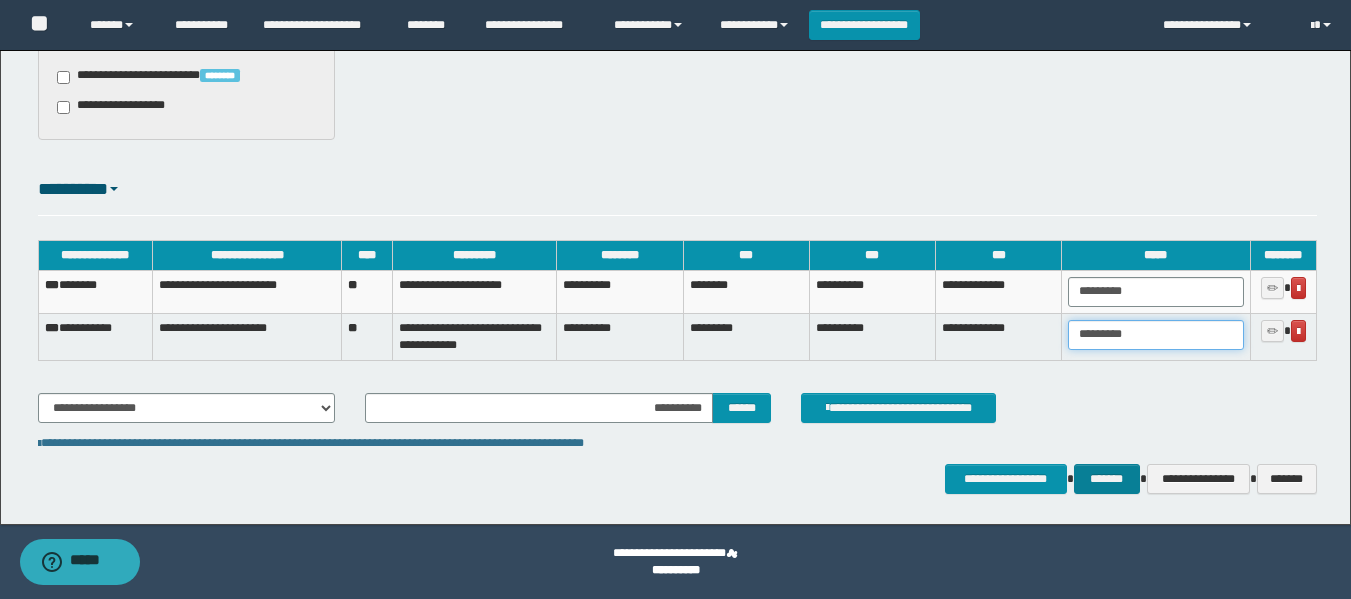 type on "*********" 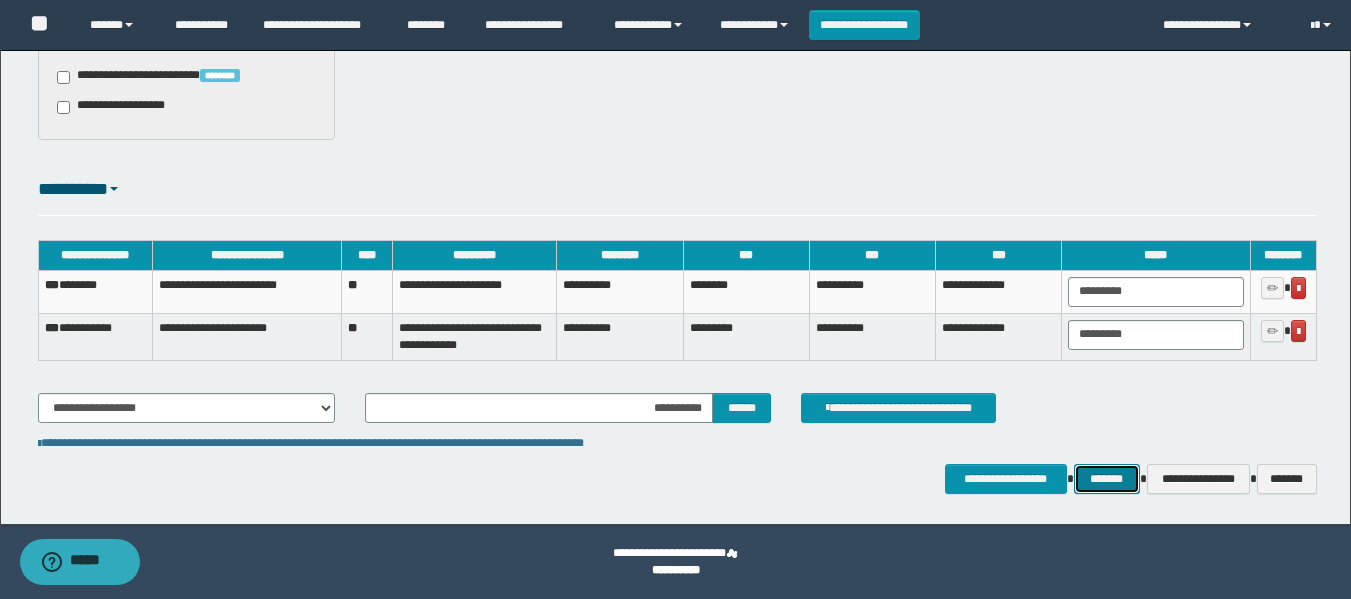 click on "*******" at bounding box center (1107, 479) 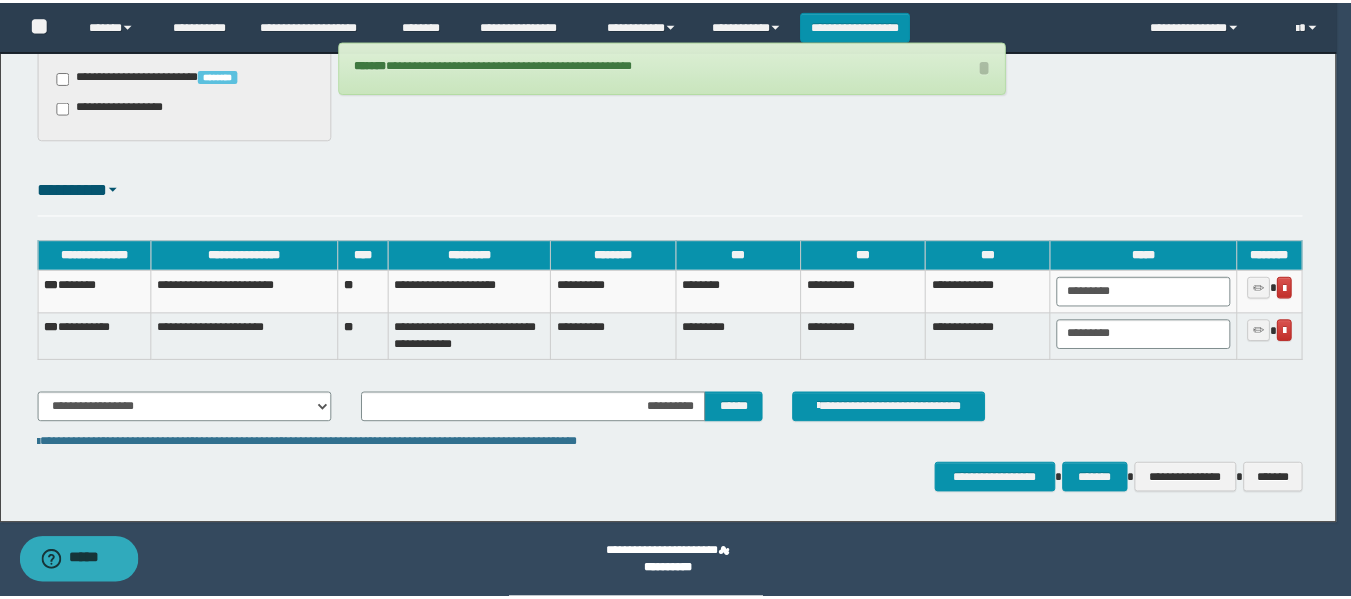 scroll, scrollTop: 1732, scrollLeft: 0, axis: vertical 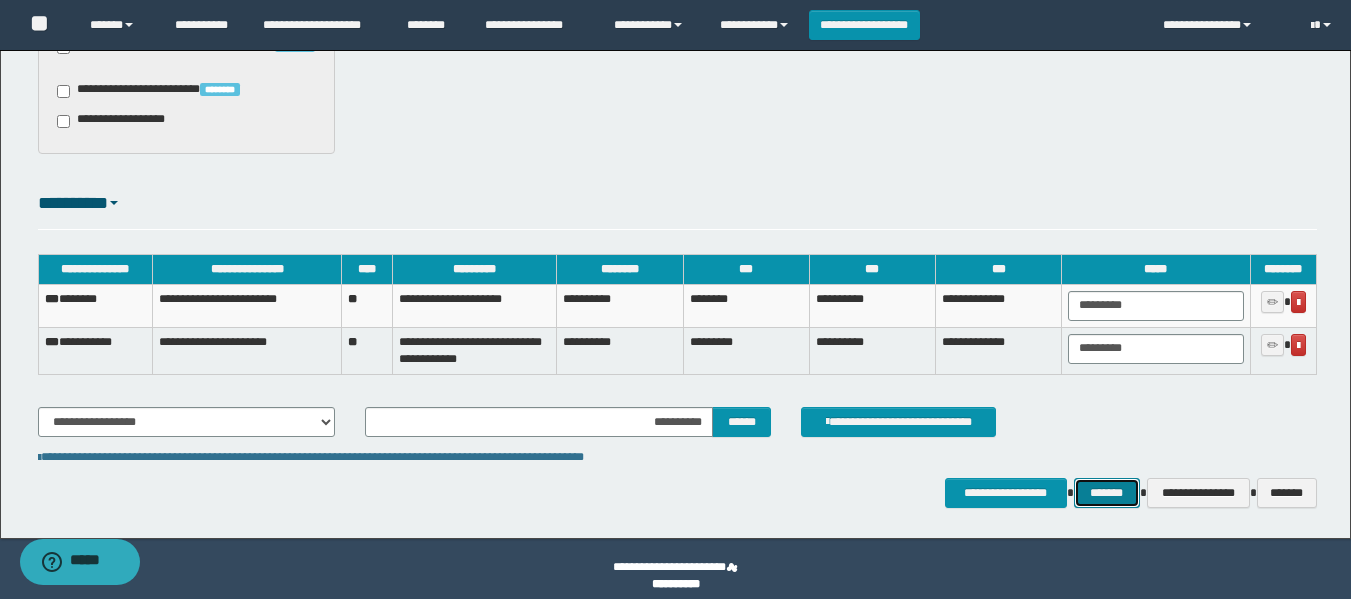 click on "*******" at bounding box center (1107, 493) 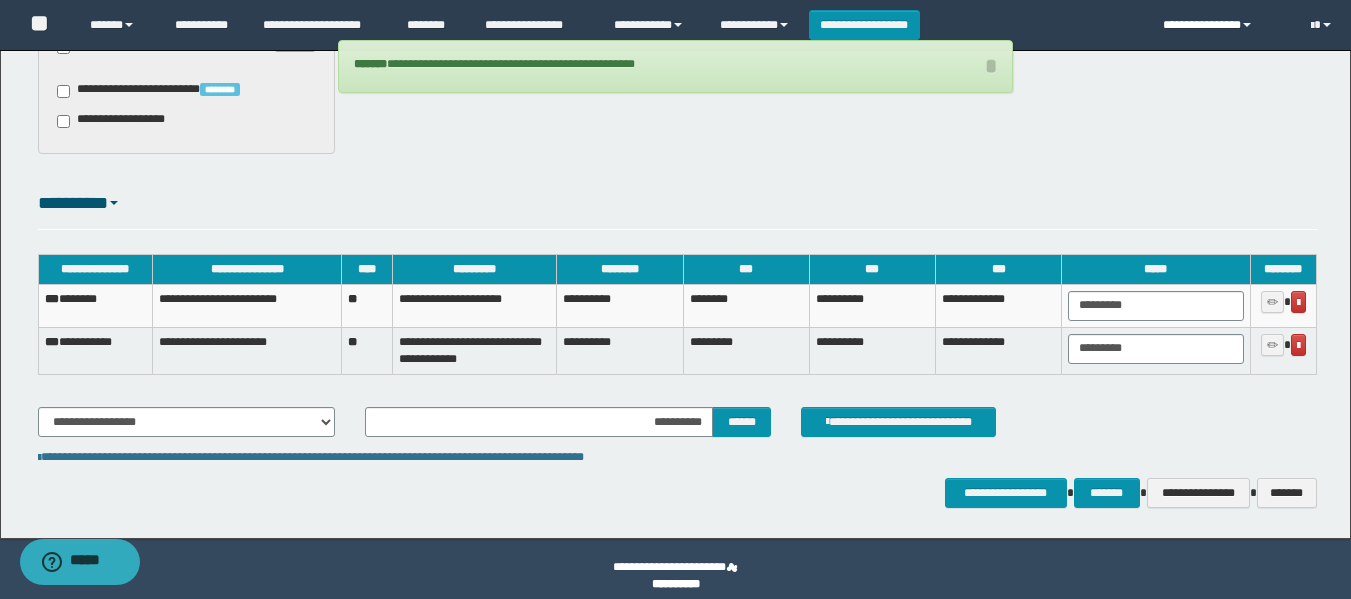 click on "**********" at bounding box center (1222, 25) 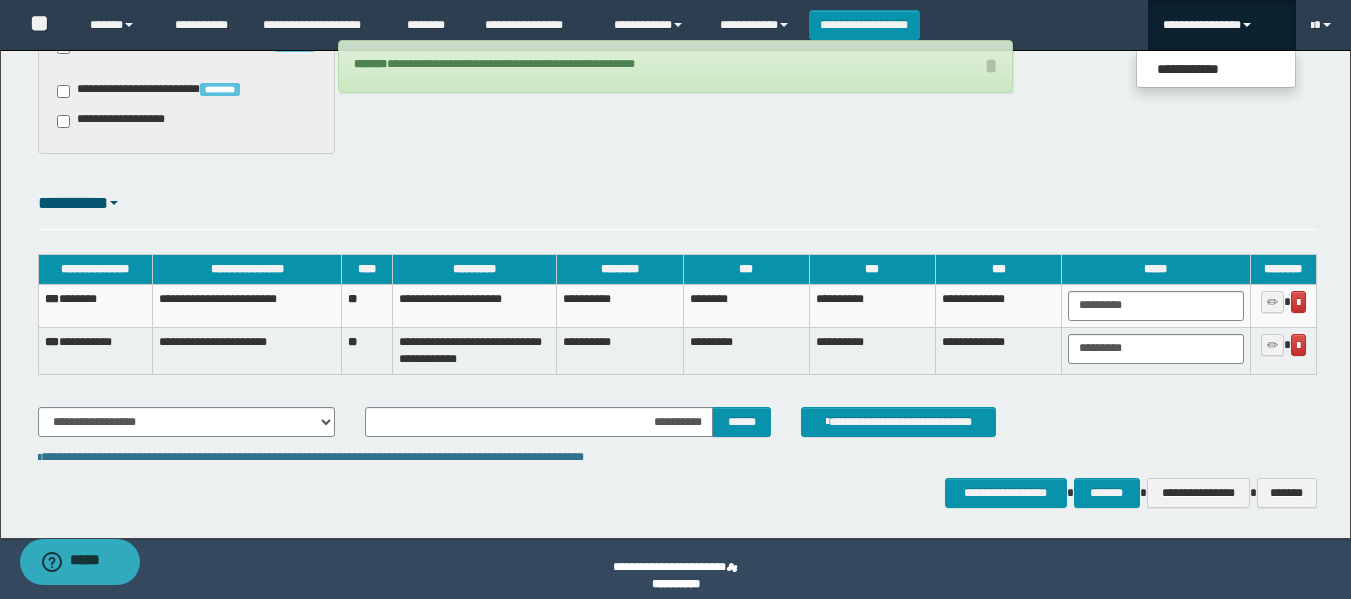 click on "*** *******" at bounding box center (95, 305) 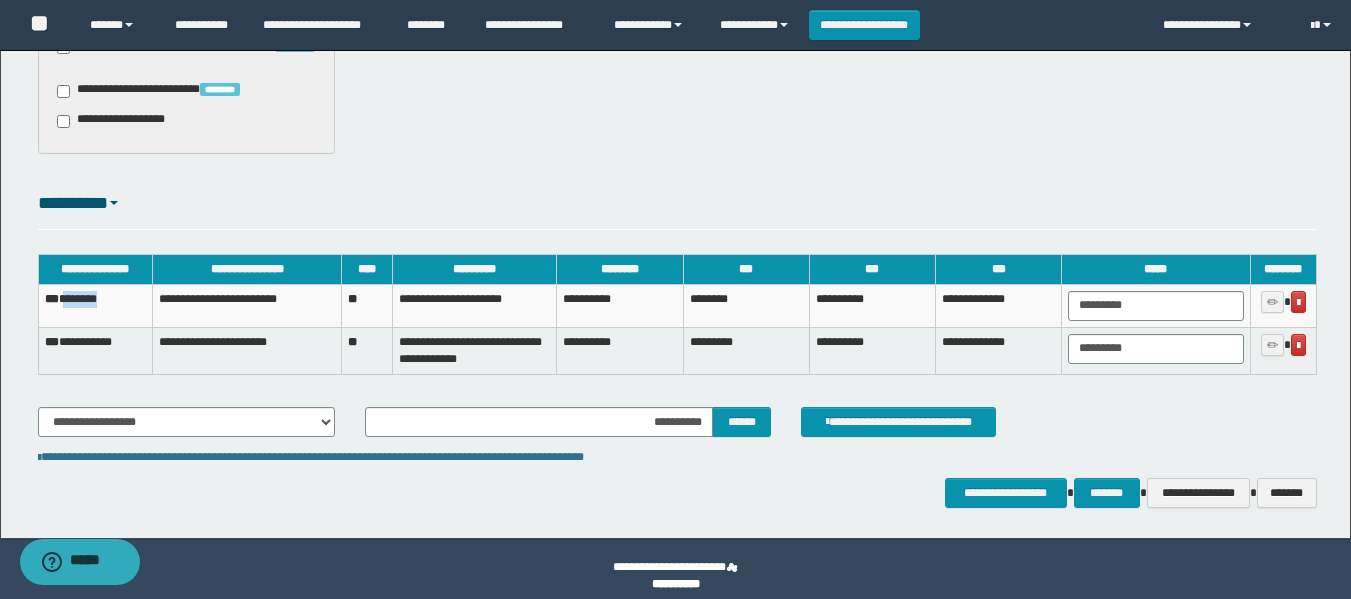 click on "*** *******" at bounding box center [95, 305] 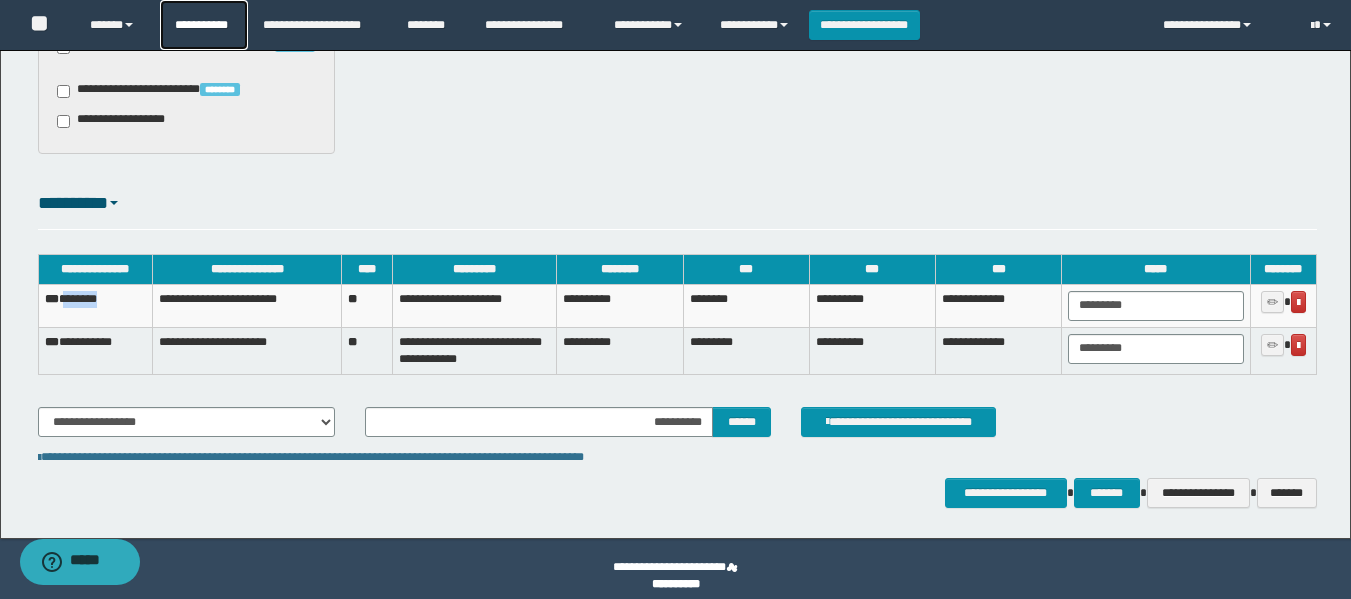 click on "**********" at bounding box center [204, 25] 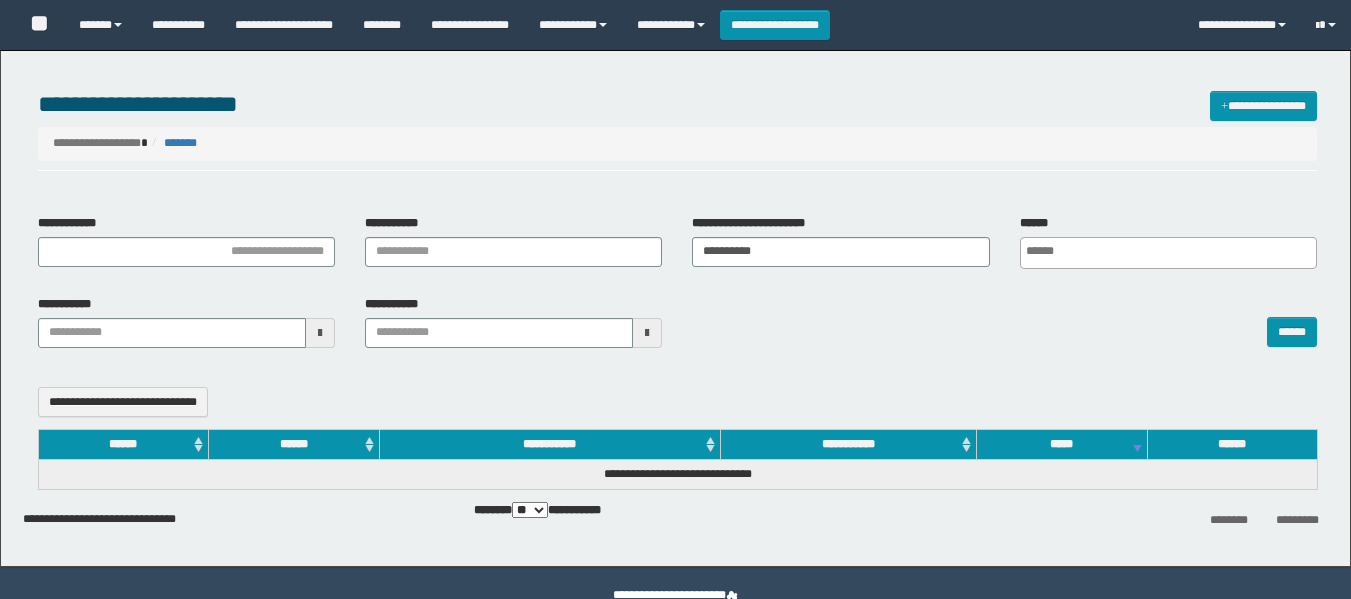 select 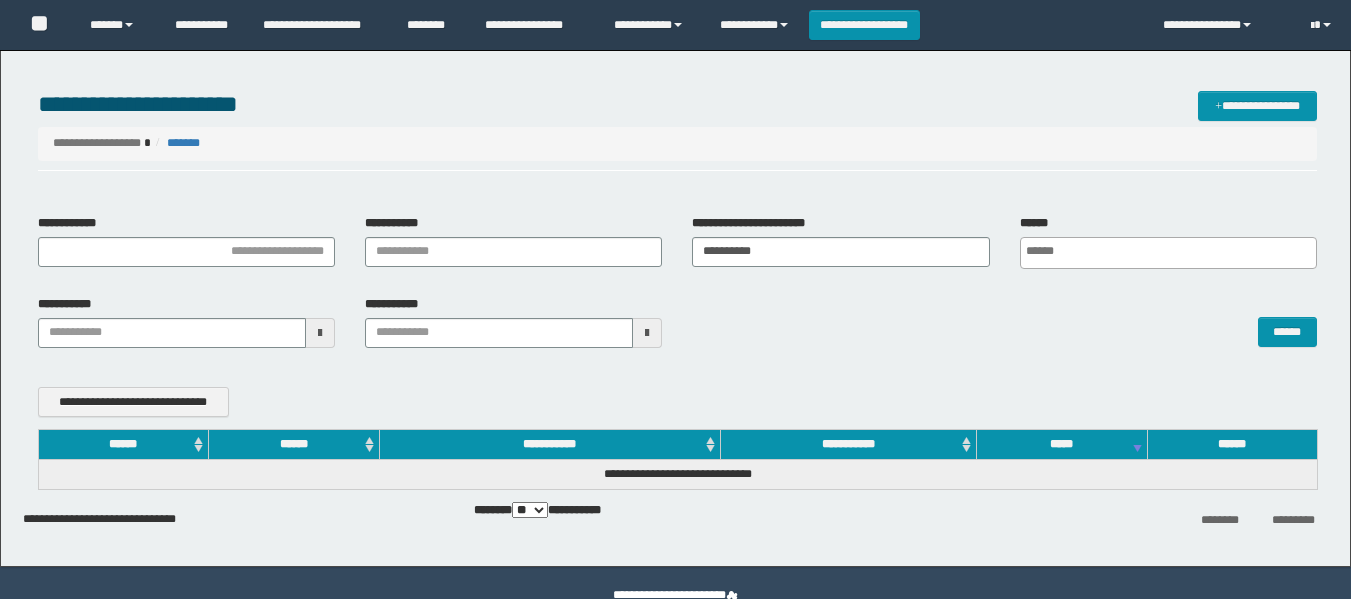 scroll, scrollTop: 0, scrollLeft: 0, axis: both 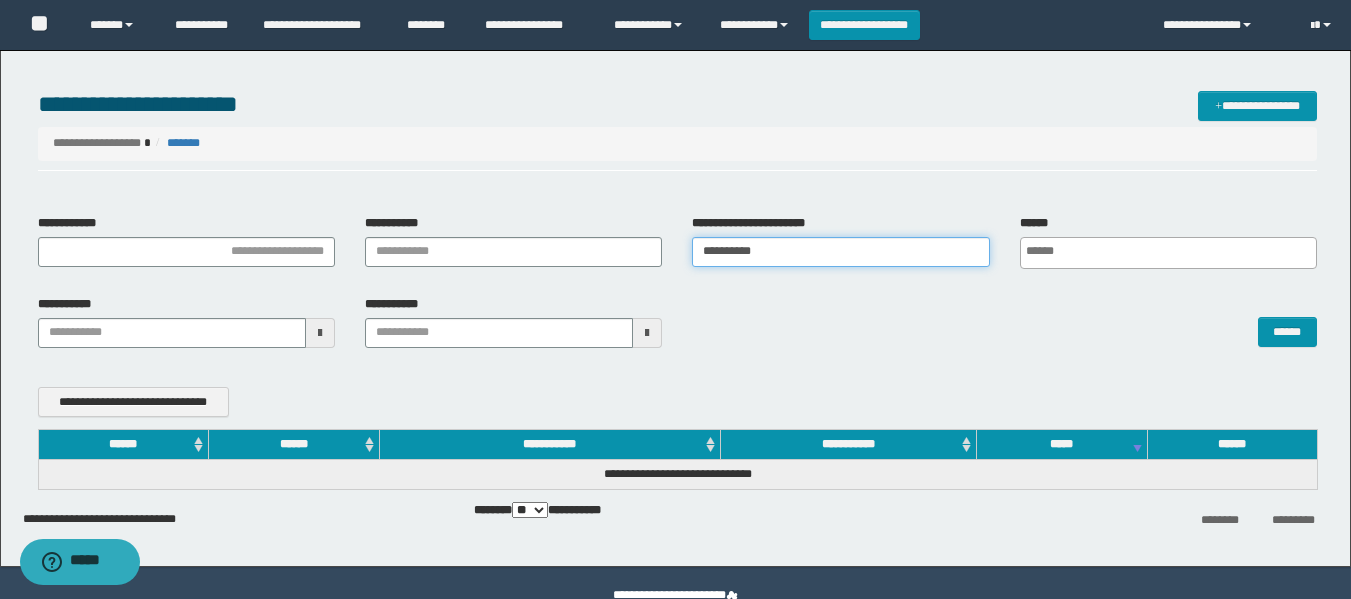 drag, startPoint x: 779, startPoint y: 244, endPoint x: 657, endPoint y: 263, distance: 123.47064 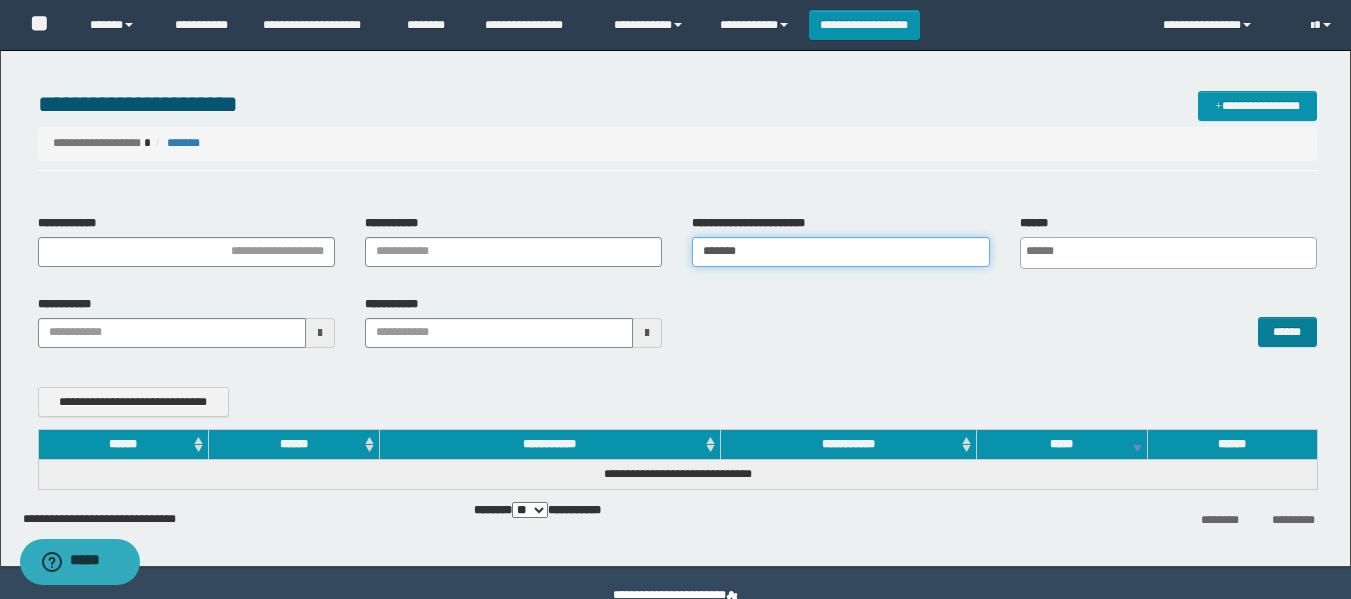 type on "*******" 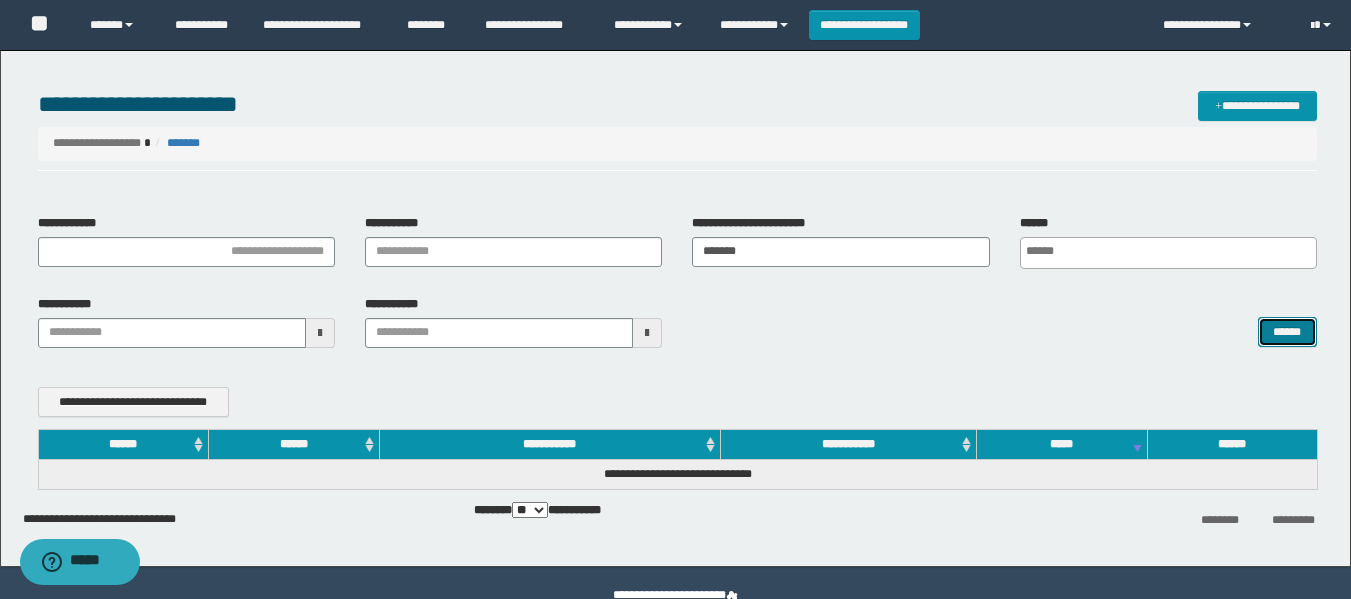 click on "******" at bounding box center [1287, 332] 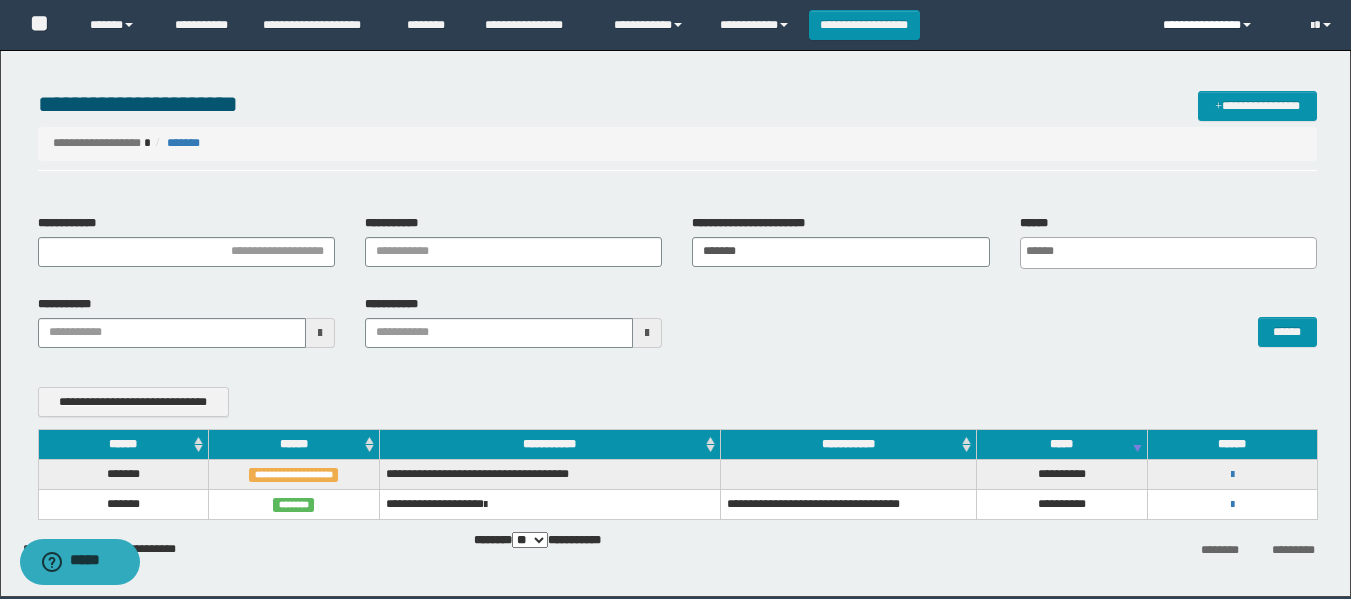 click on "**********" at bounding box center (1222, 25) 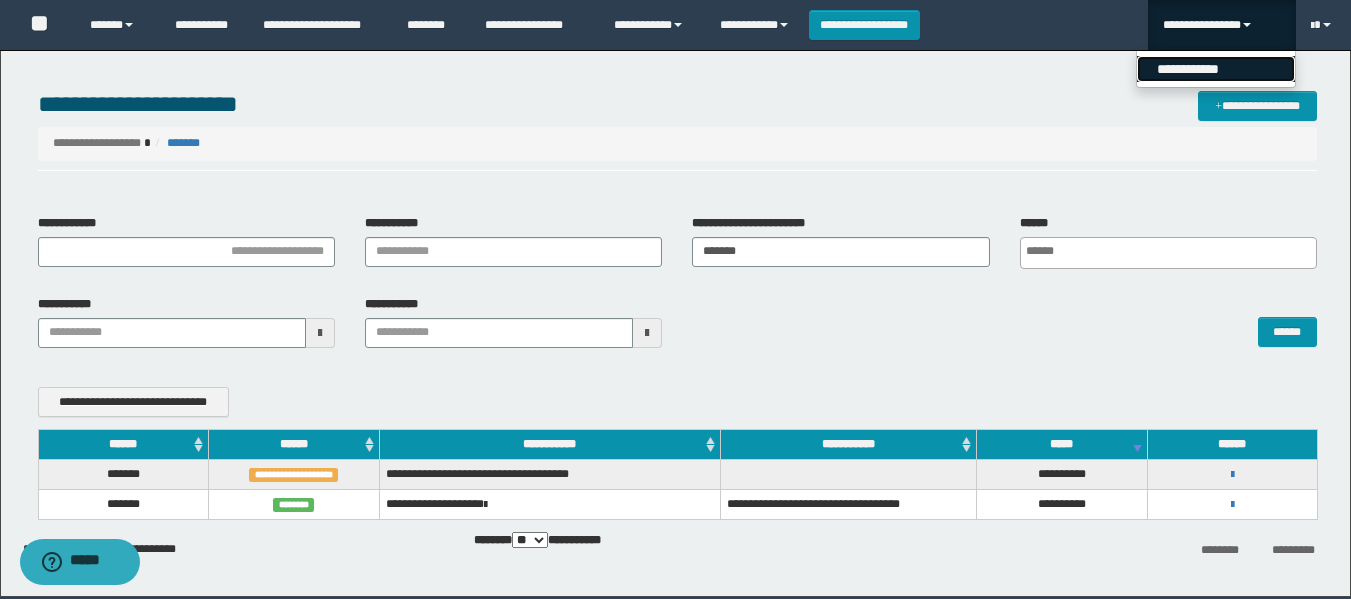 click on "**********" at bounding box center [1216, 69] 